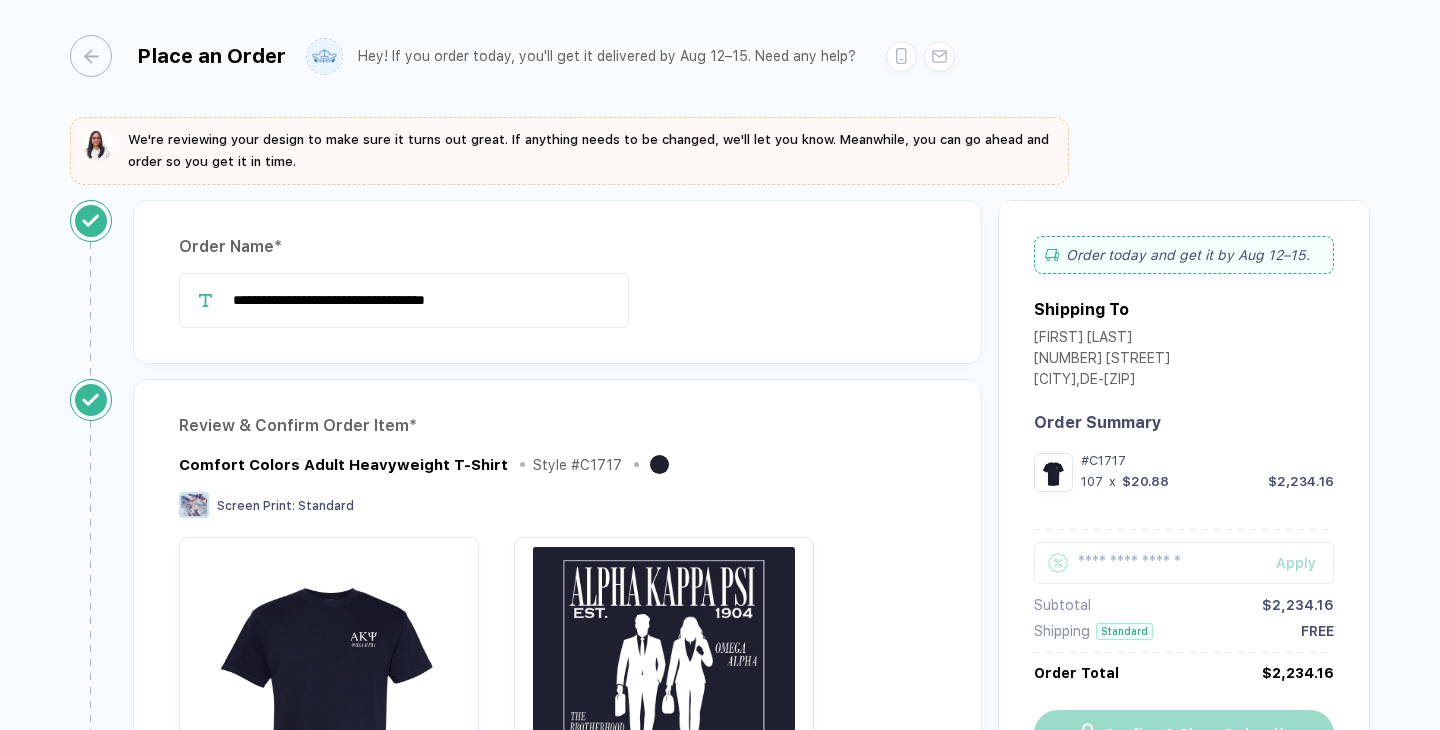 scroll, scrollTop: 0, scrollLeft: 0, axis: both 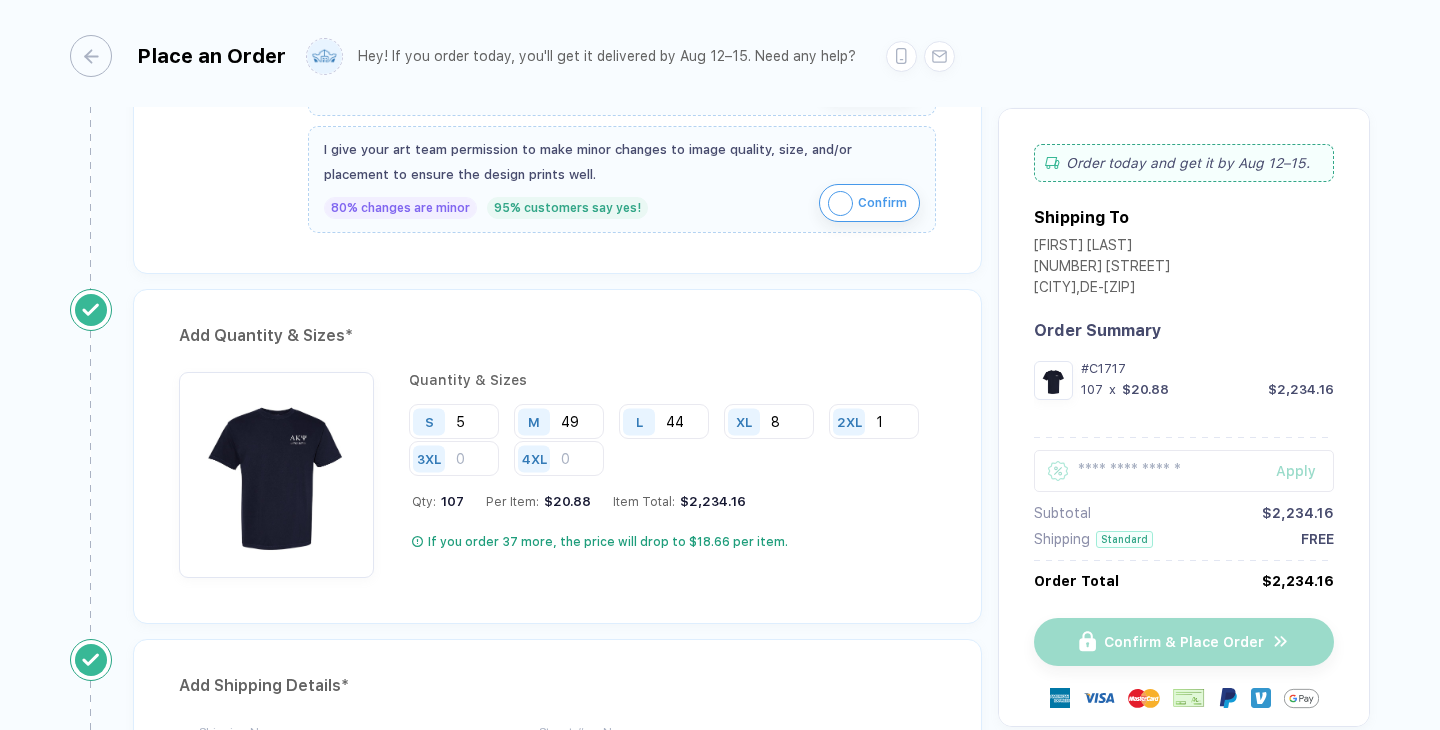click on "Place an Order Hey! If you order today, you'll get it delivered by Aug 12–15. Need any help?" at bounding box center [720, 53] 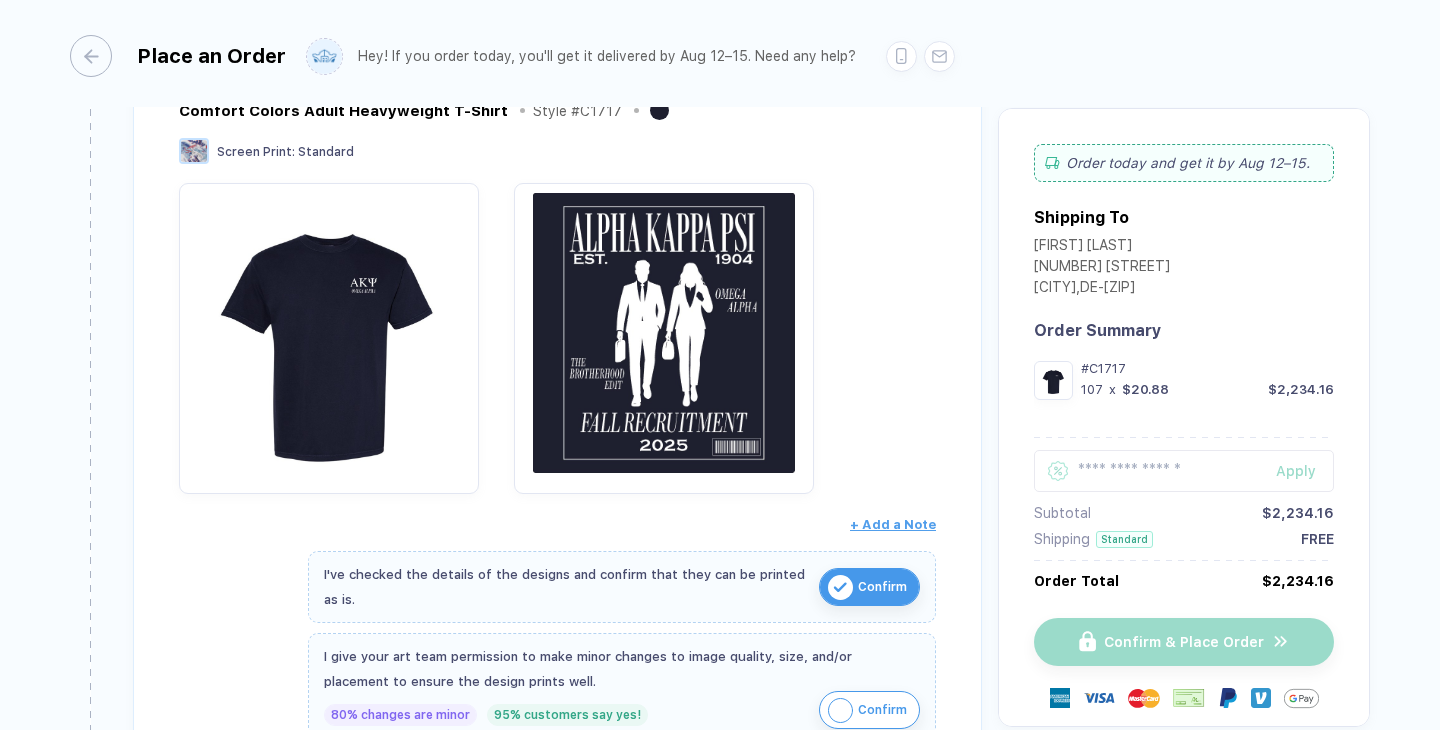 scroll, scrollTop: 353, scrollLeft: 0, axis: vertical 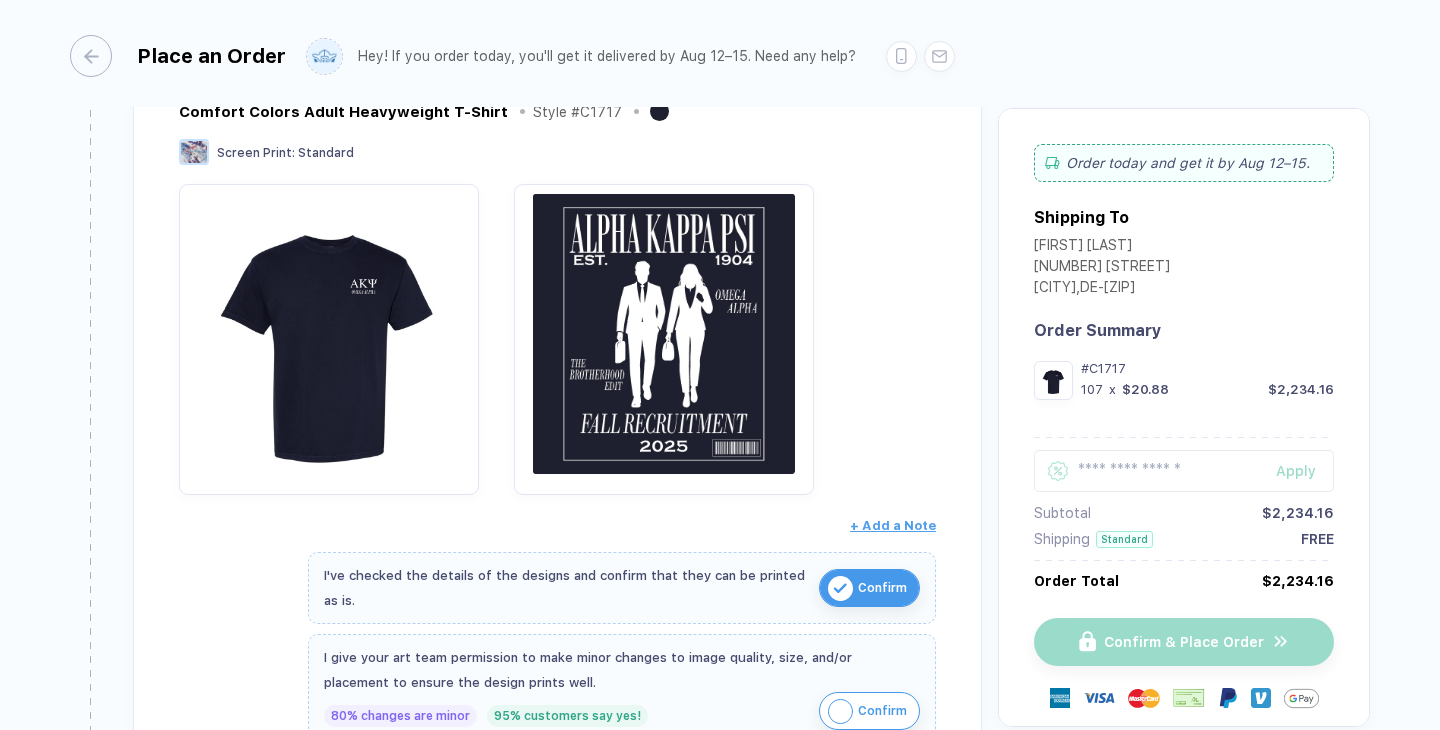 click at bounding box center [557, 339] 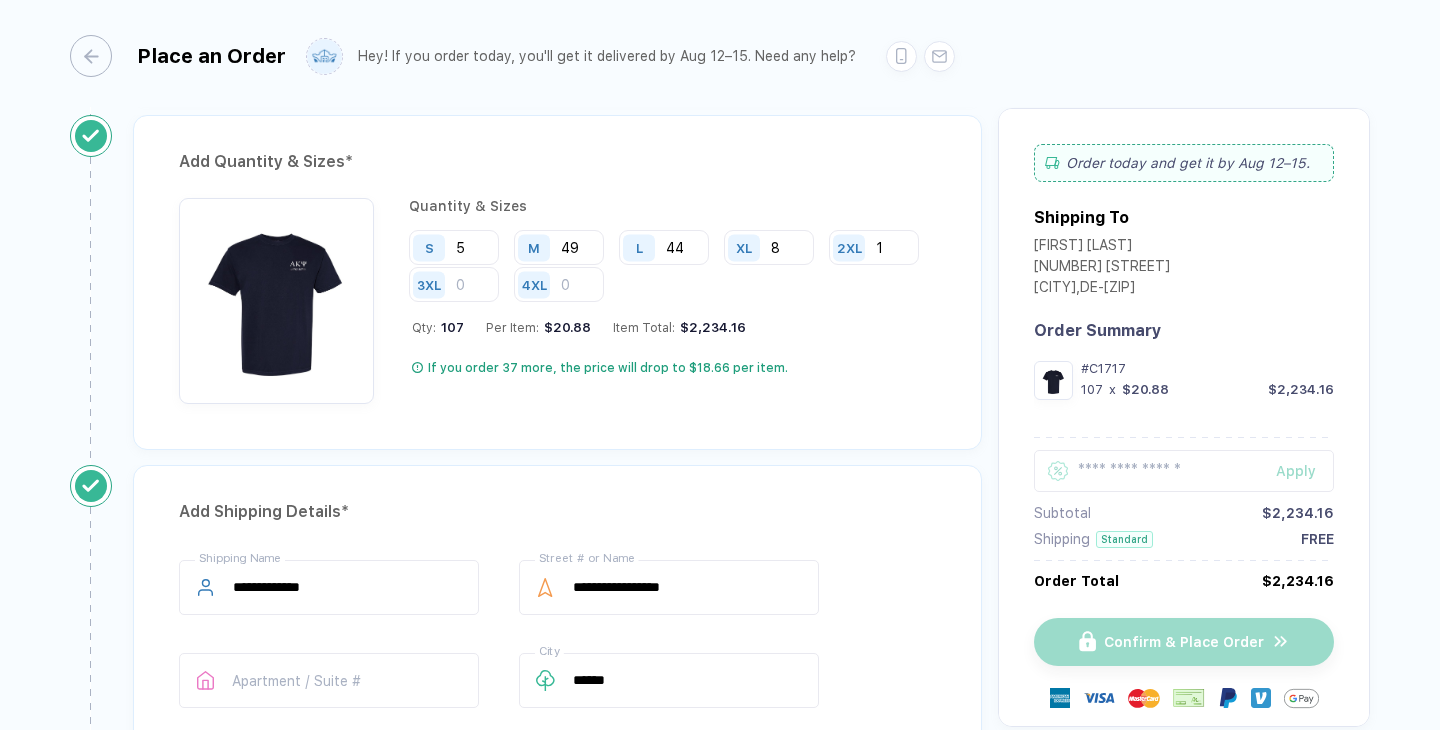scroll, scrollTop: 1093, scrollLeft: 0, axis: vertical 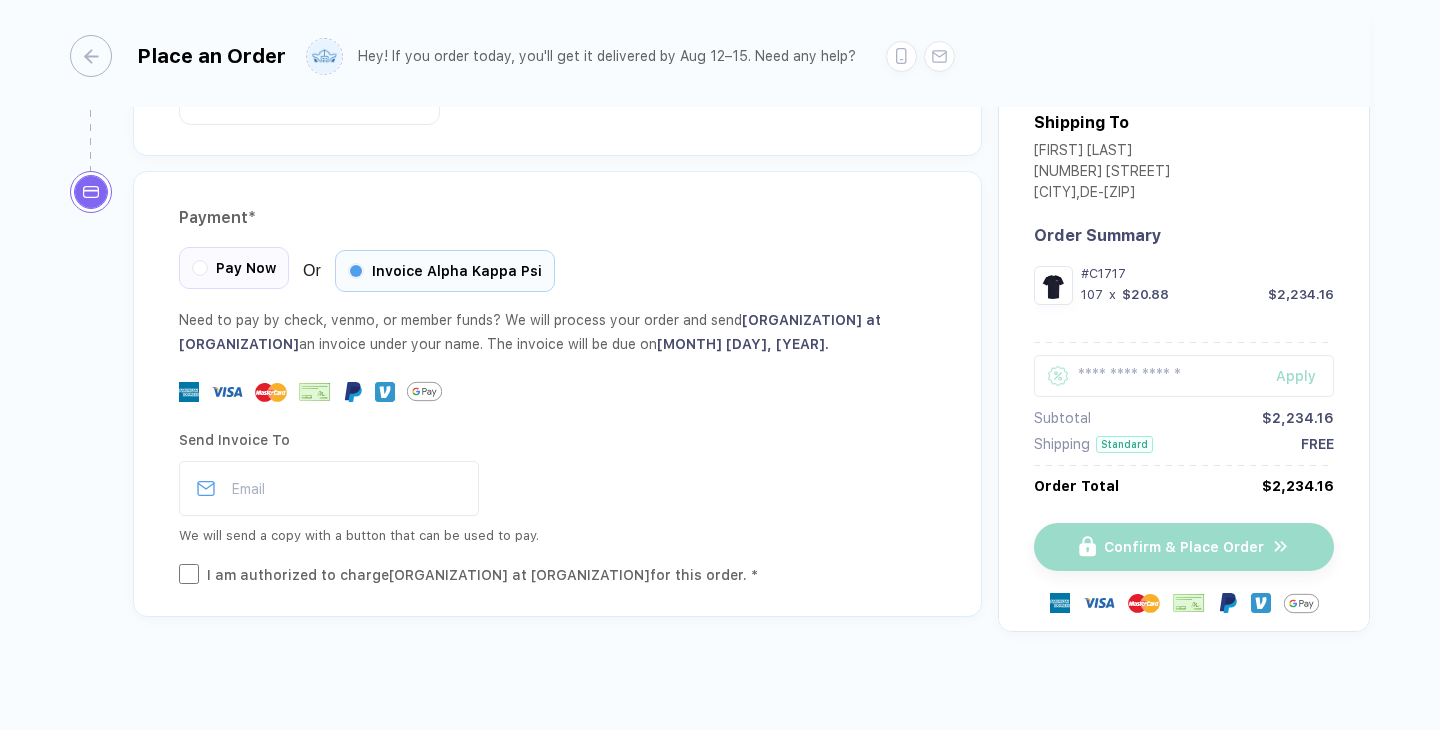 click on "Pay Now" at bounding box center (246, 268) 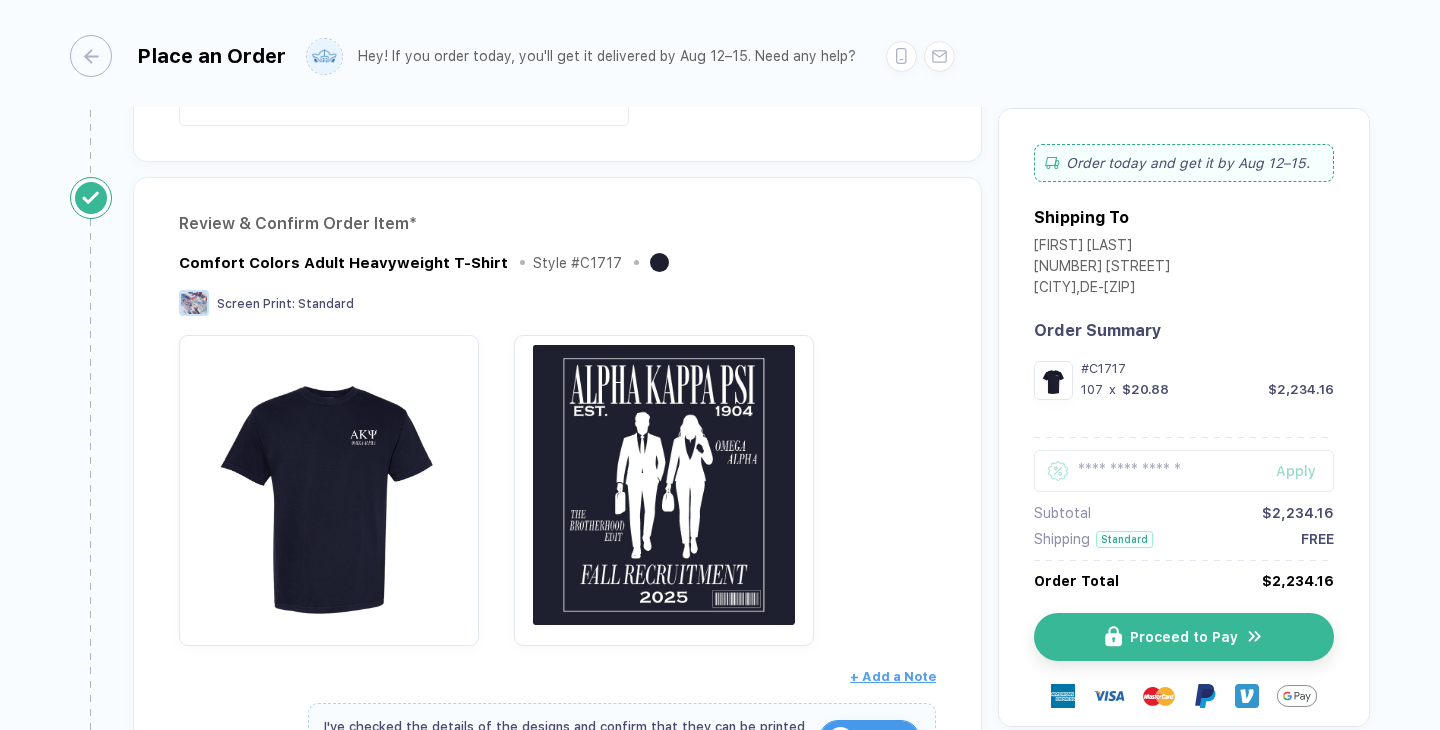 scroll, scrollTop: 0, scrollLeft: 0, axis: both 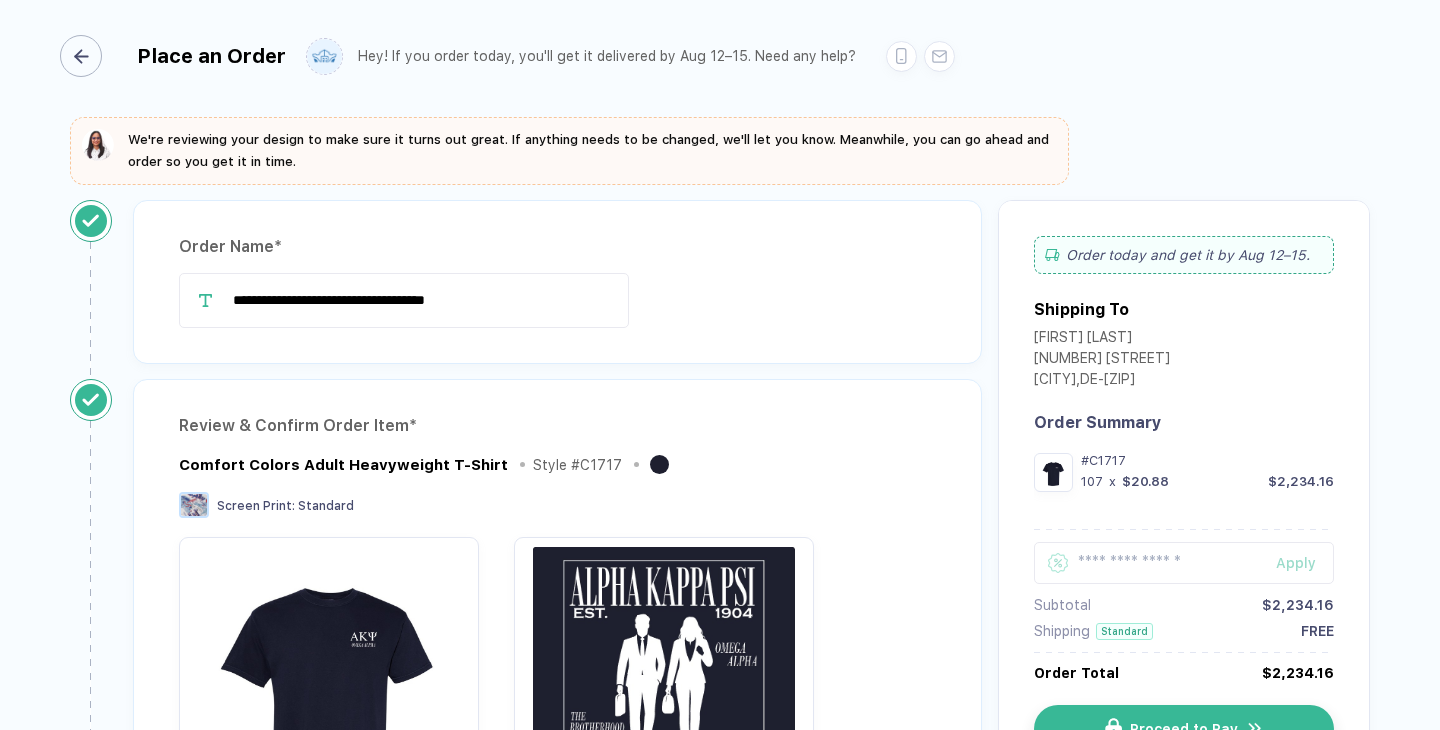 click 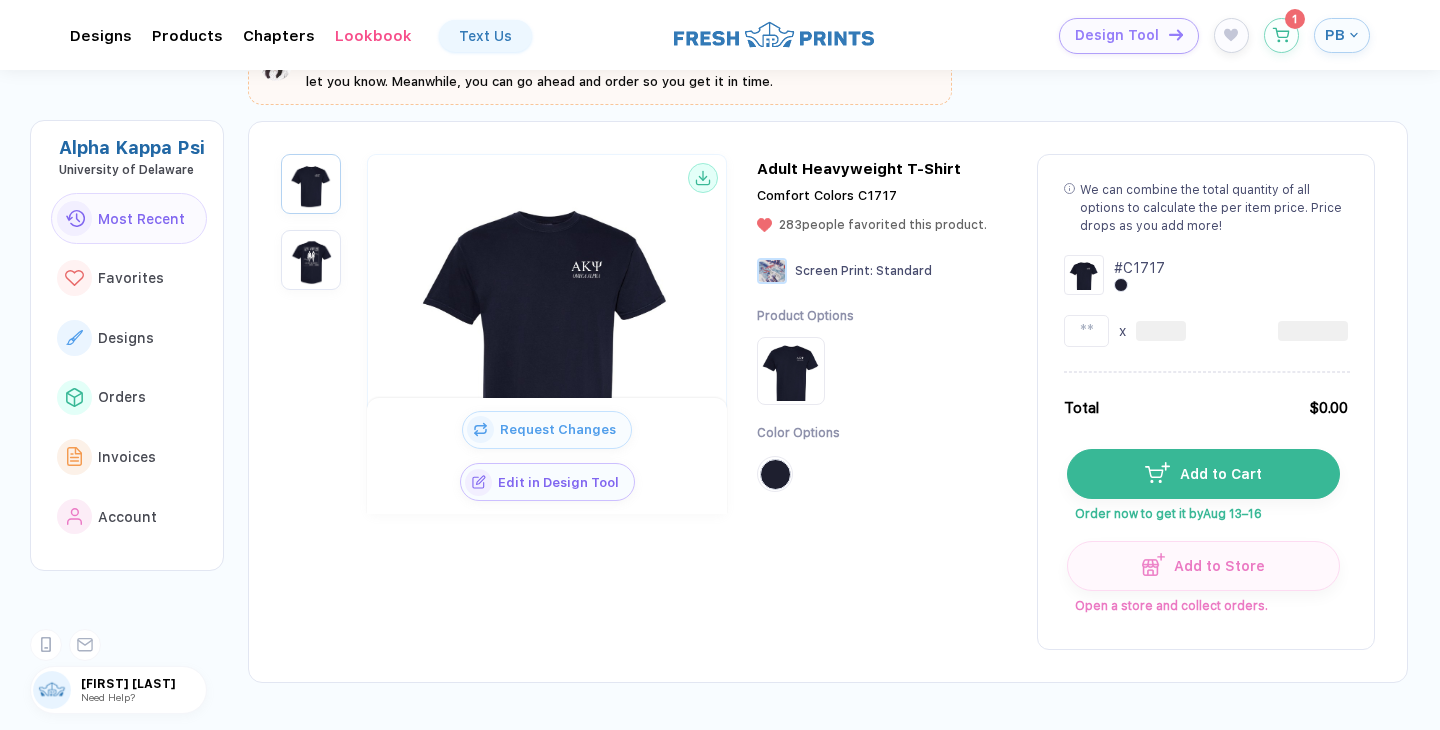 scroll, scrollTop: 238, scrollLeft: 0, axis: vertical 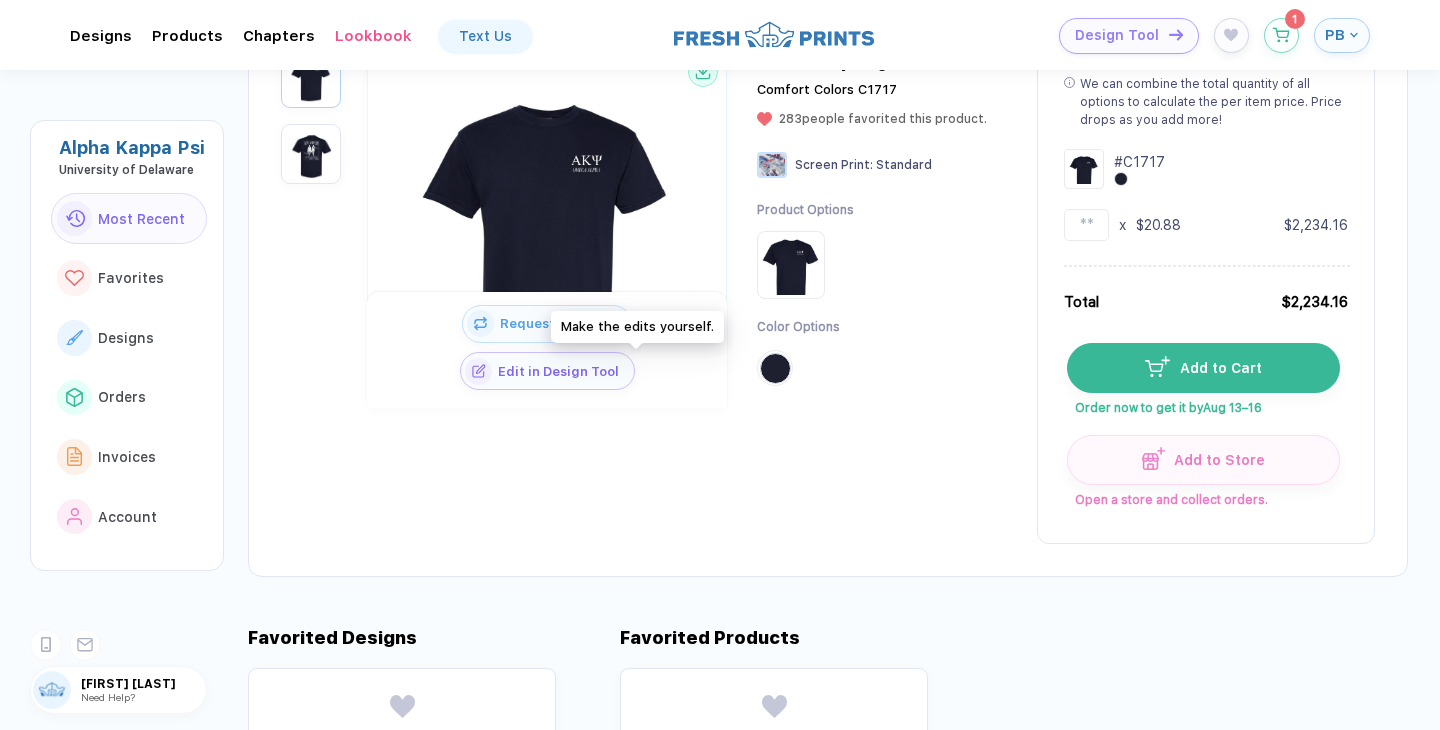 click on "Edit in Design Tool" at bounding box center (563, 371) 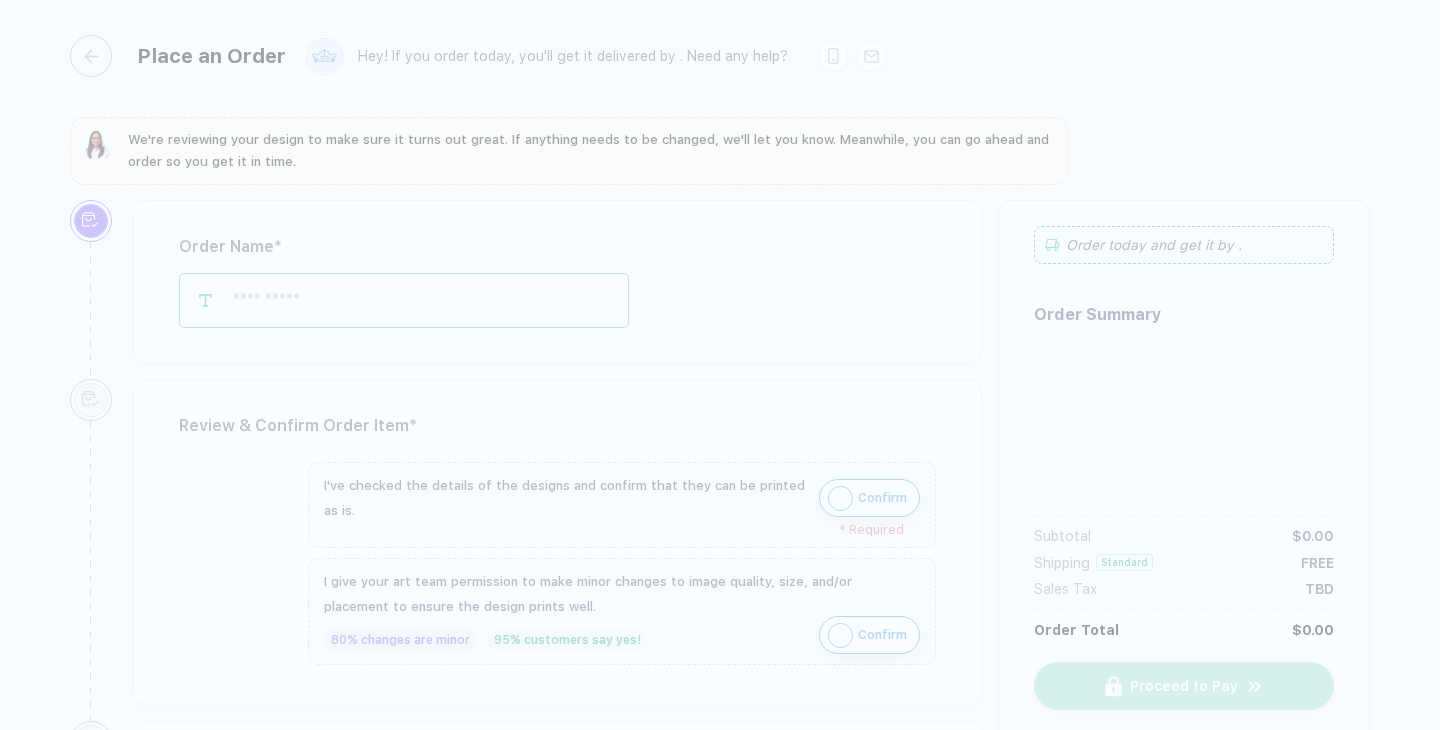 scroll, scrollTop: 0, scrollLeft: 0, axis: both 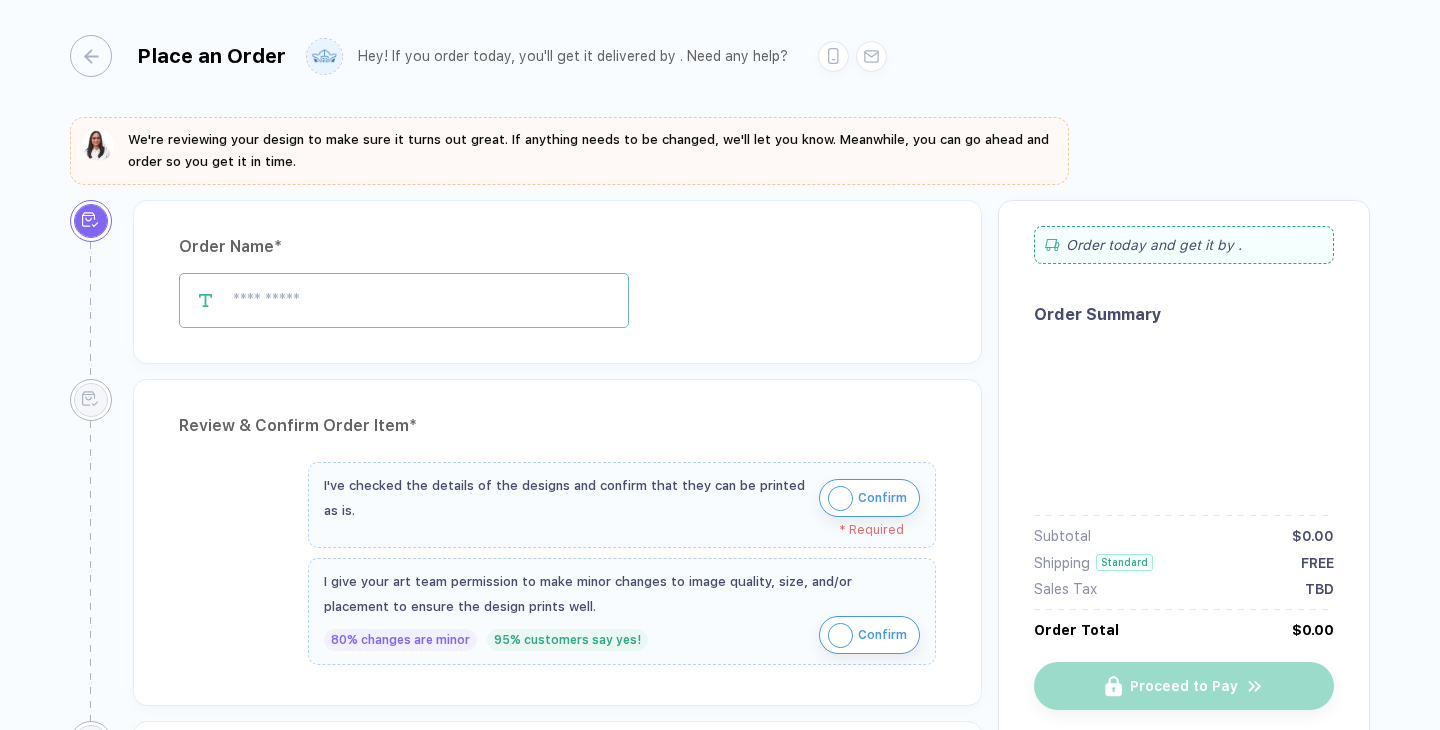 type on "**********" 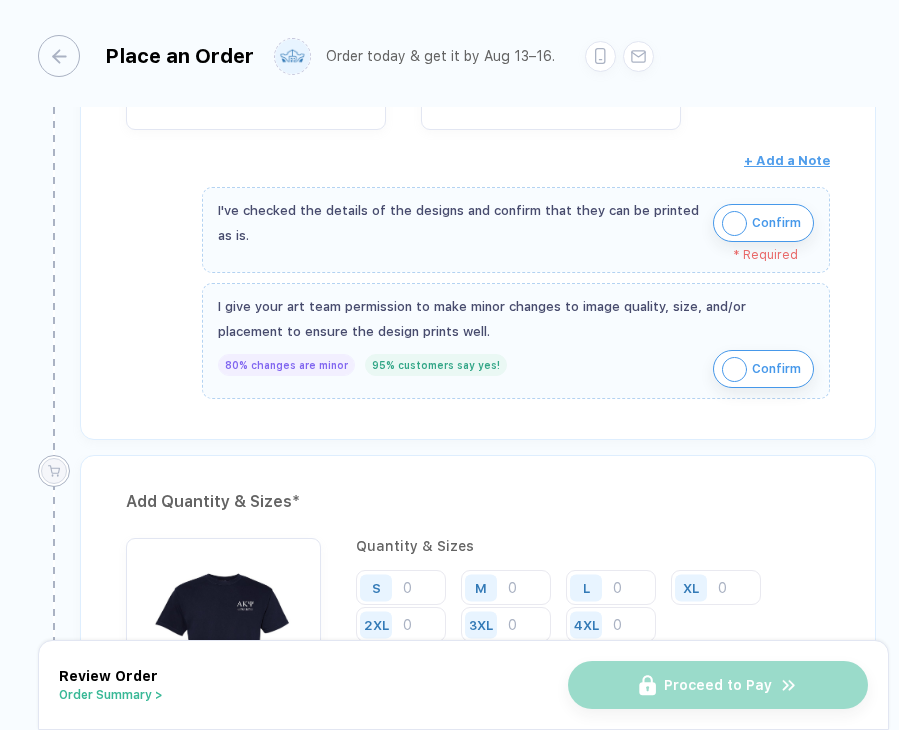 scroll, scrollTop: 680, scrollLeft: 0, axis: vertical 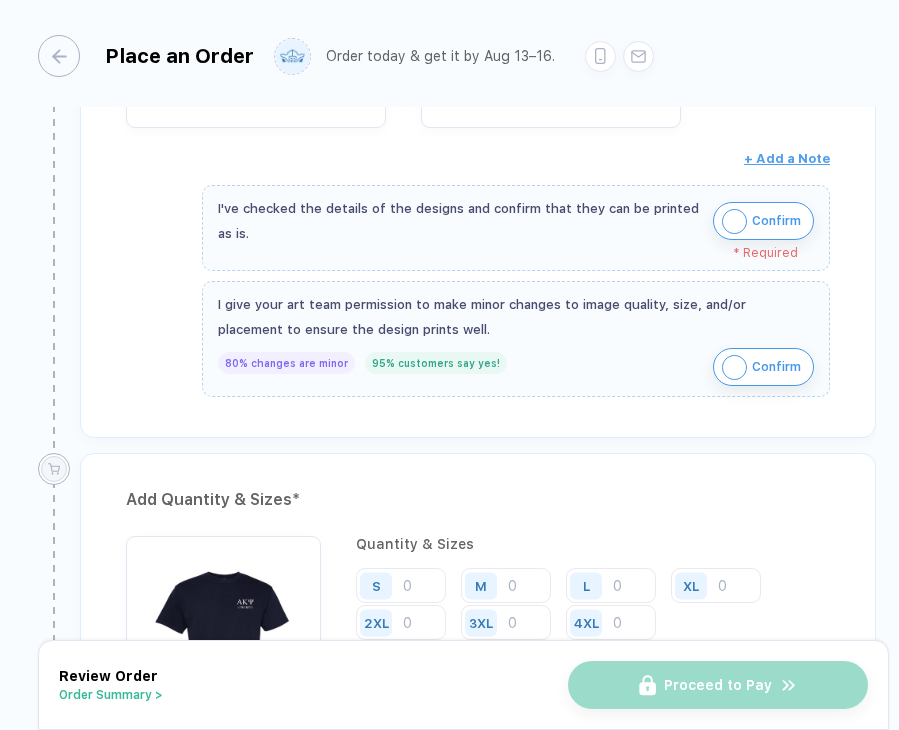 click at bounding box center [734, 221] 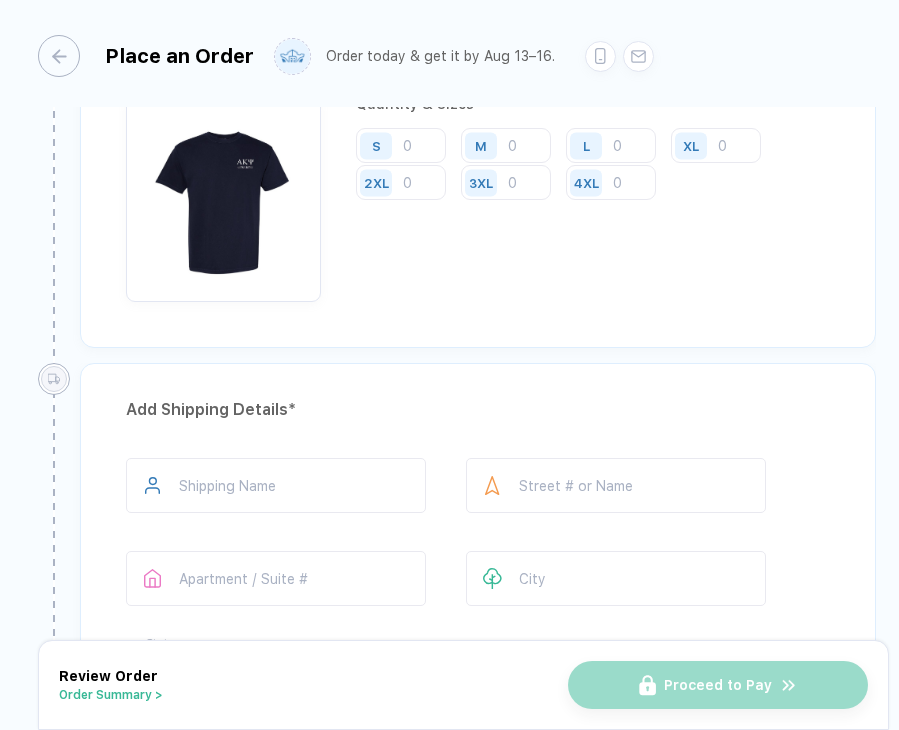 scroll, scrollTop: 1123, scrollLeft: 0, axis: vertical 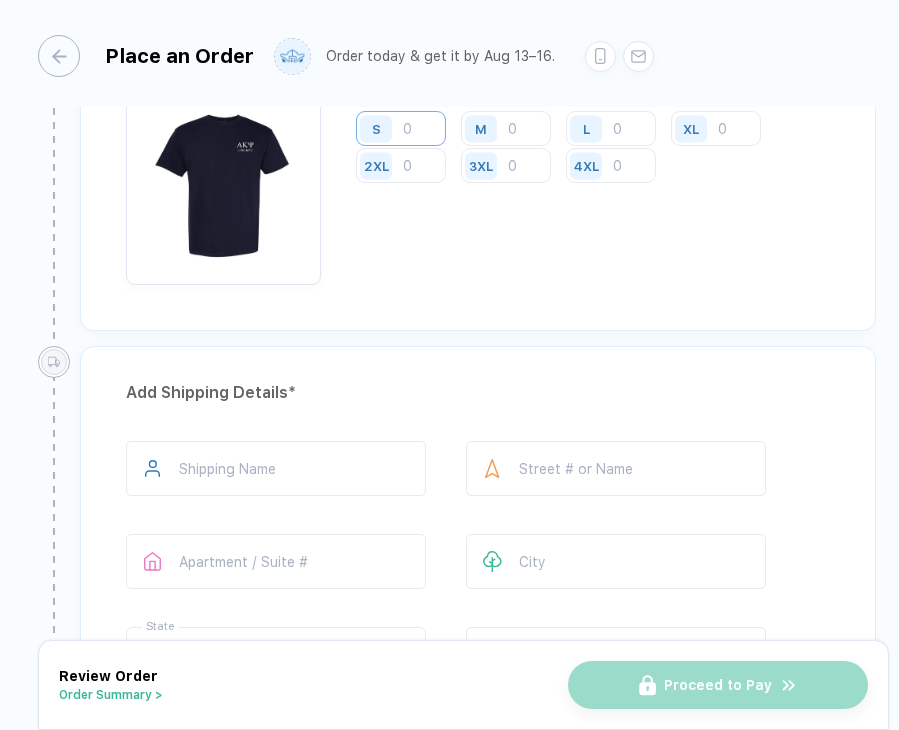 click at bounding box center [401, 128] 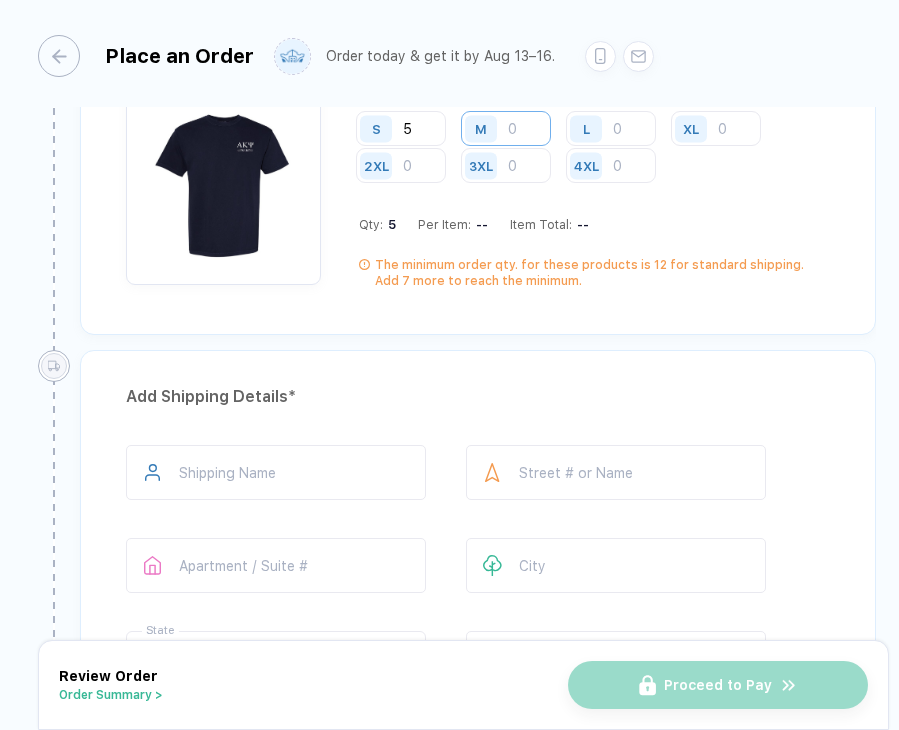 type on "5" 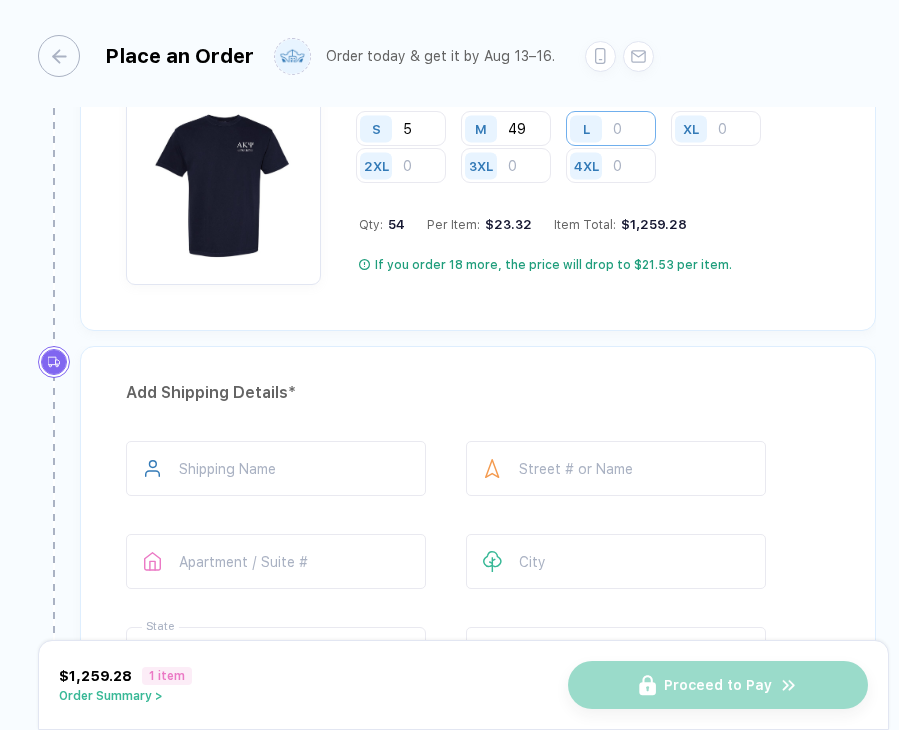 type on "49" 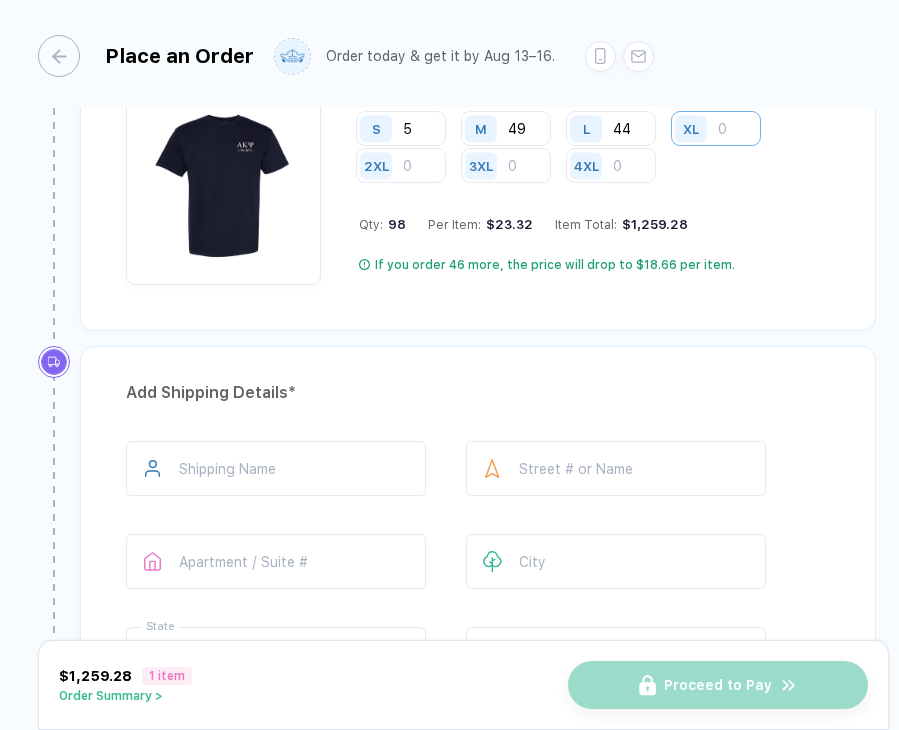 type on "44" 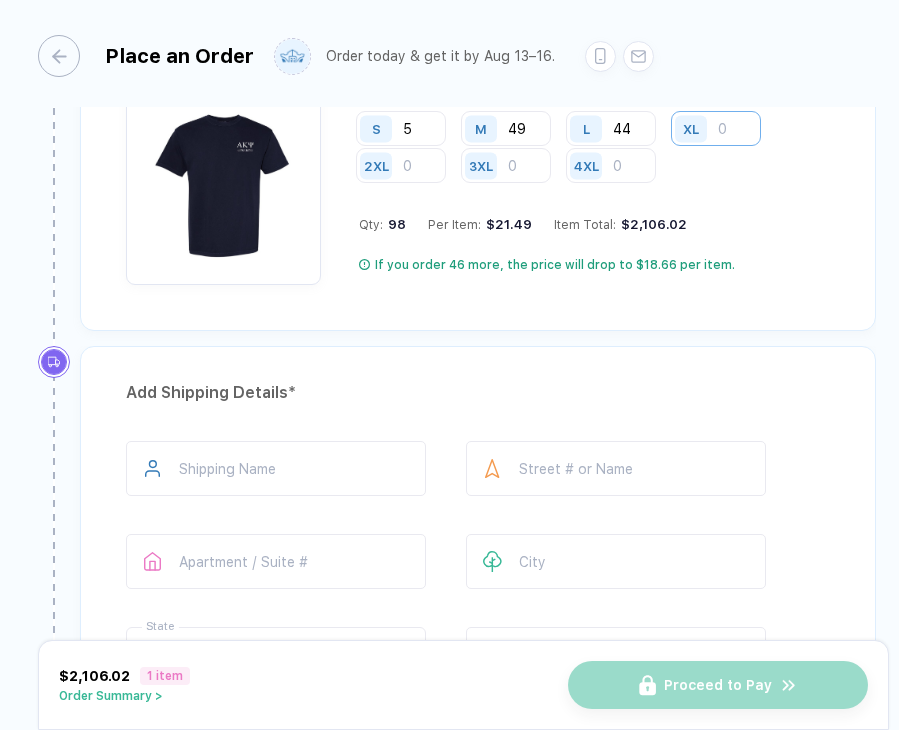 click at bounding box center (716, 128) 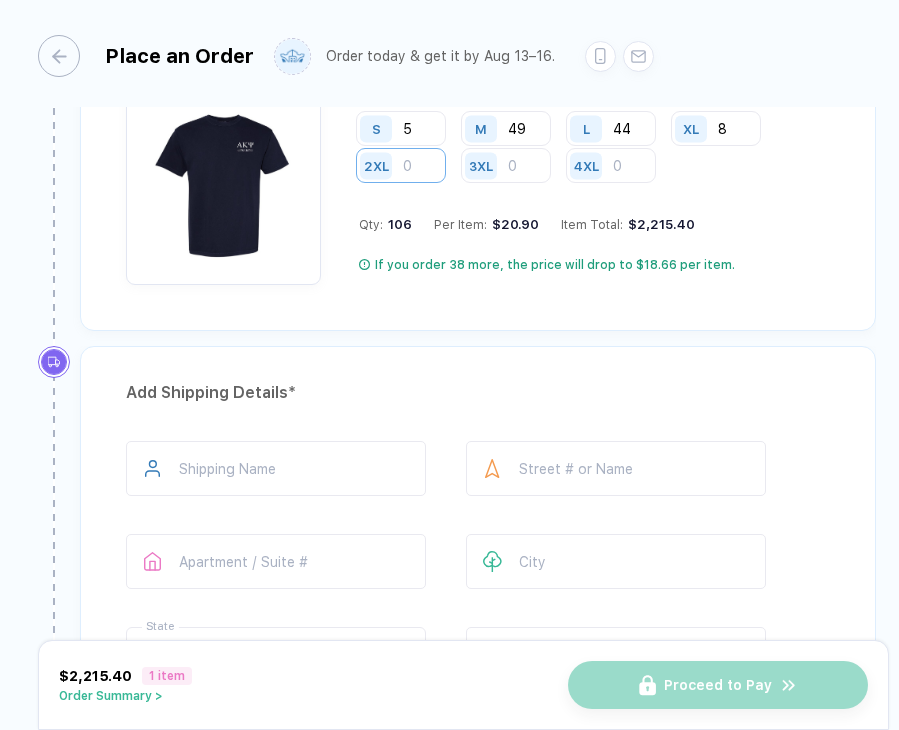 type on "8" 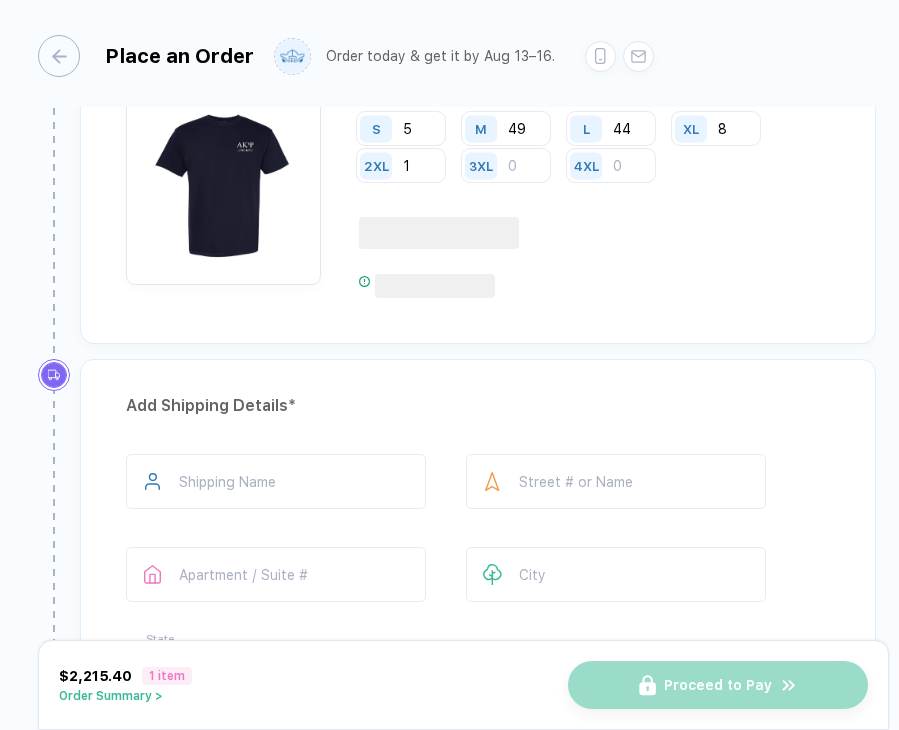 type on "1" 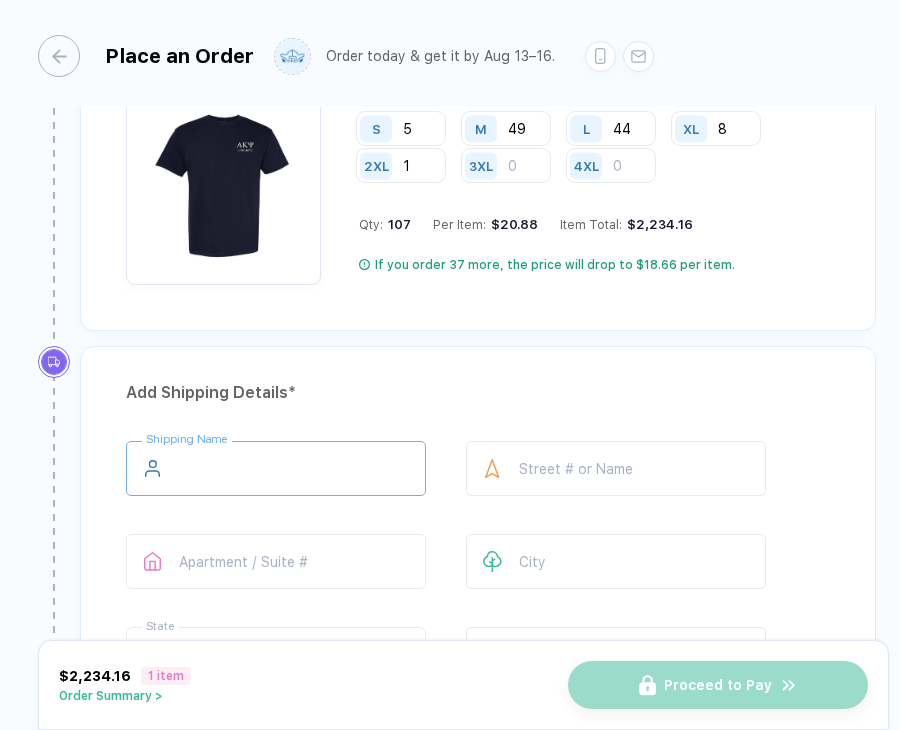 click at bounding box center [276, 468] 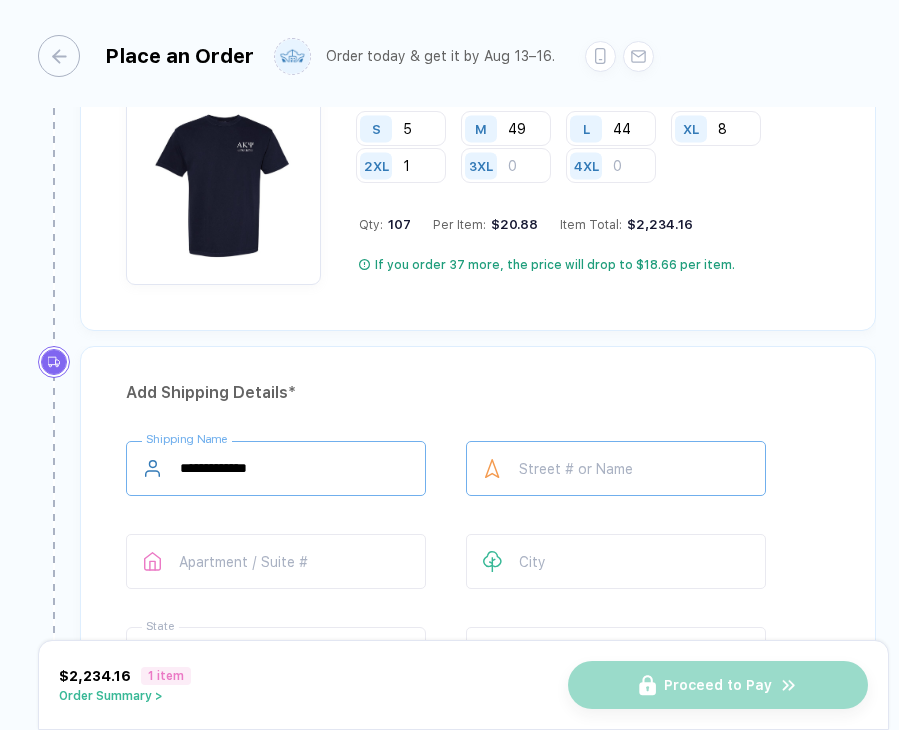 type on "**********" 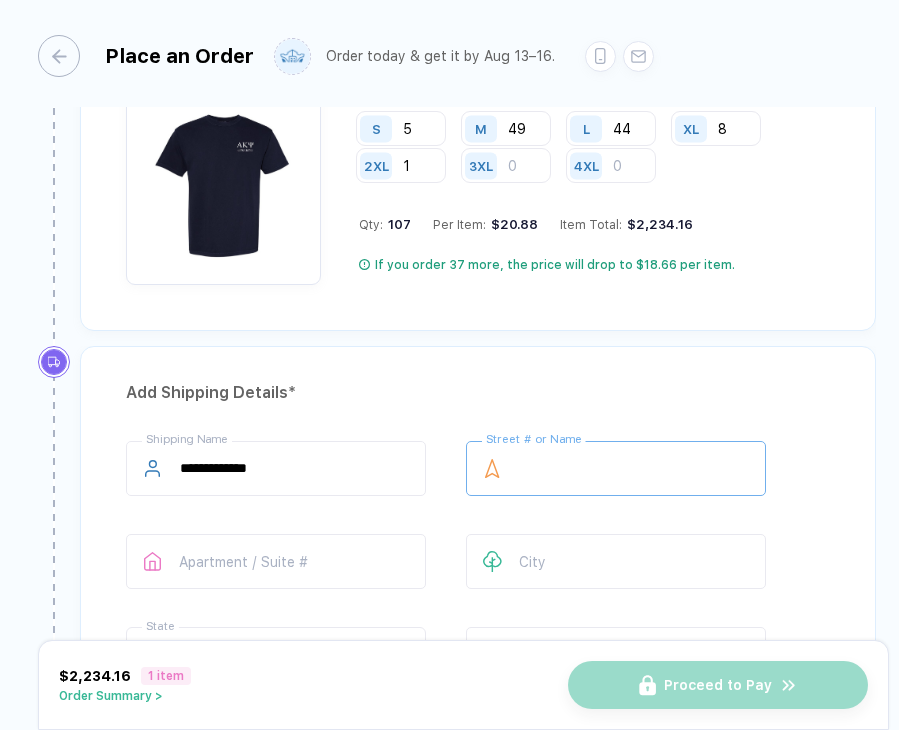 click at bounding box center (616, 468) 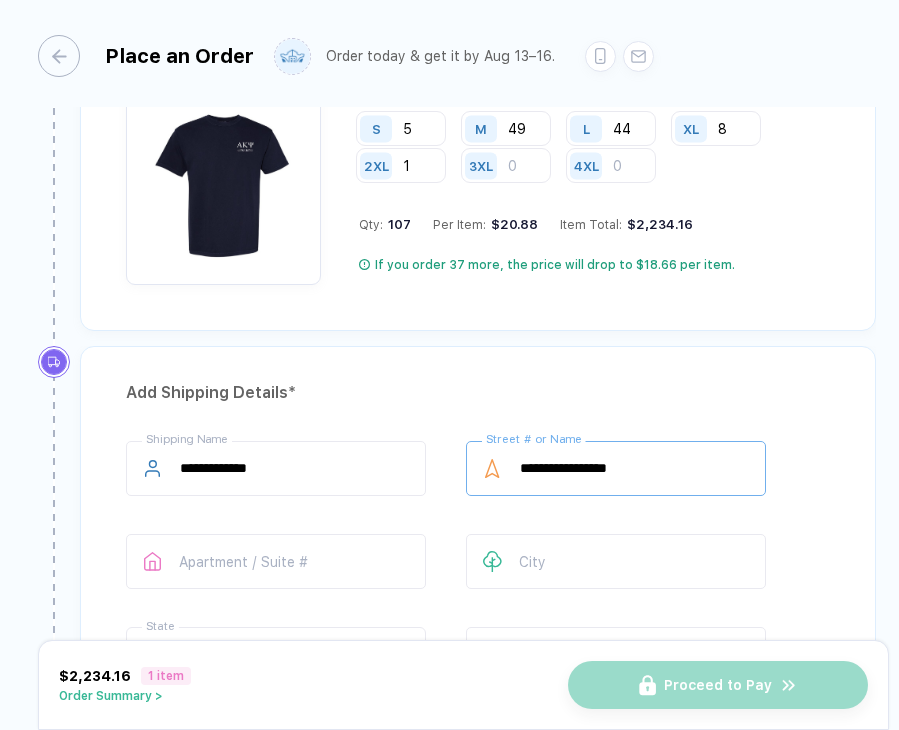 type on "**********" 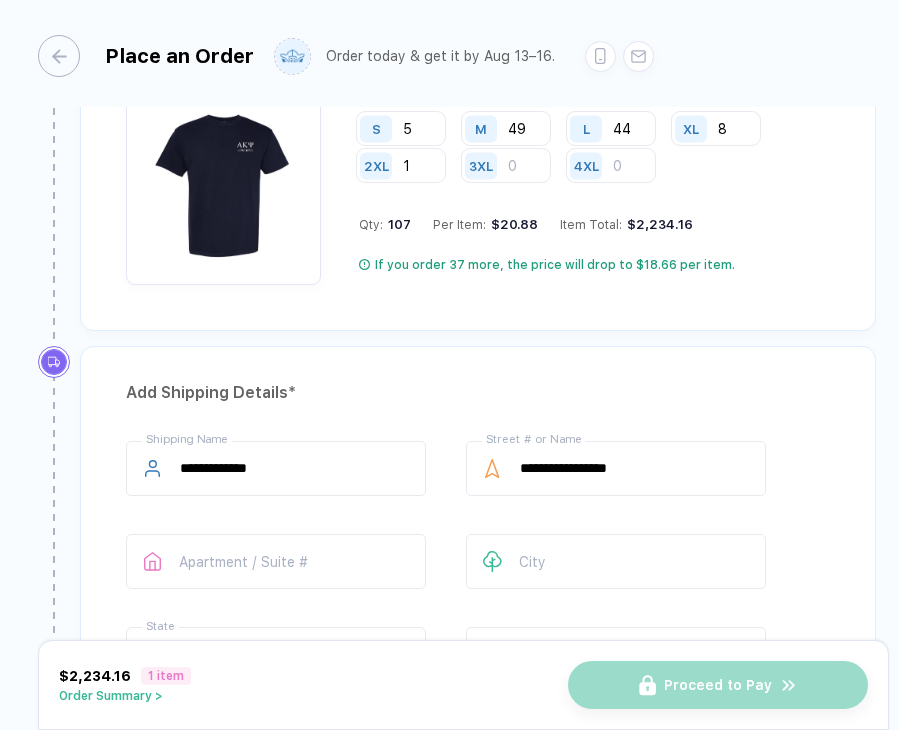 click on "**********" at bounding box center (478, 565) 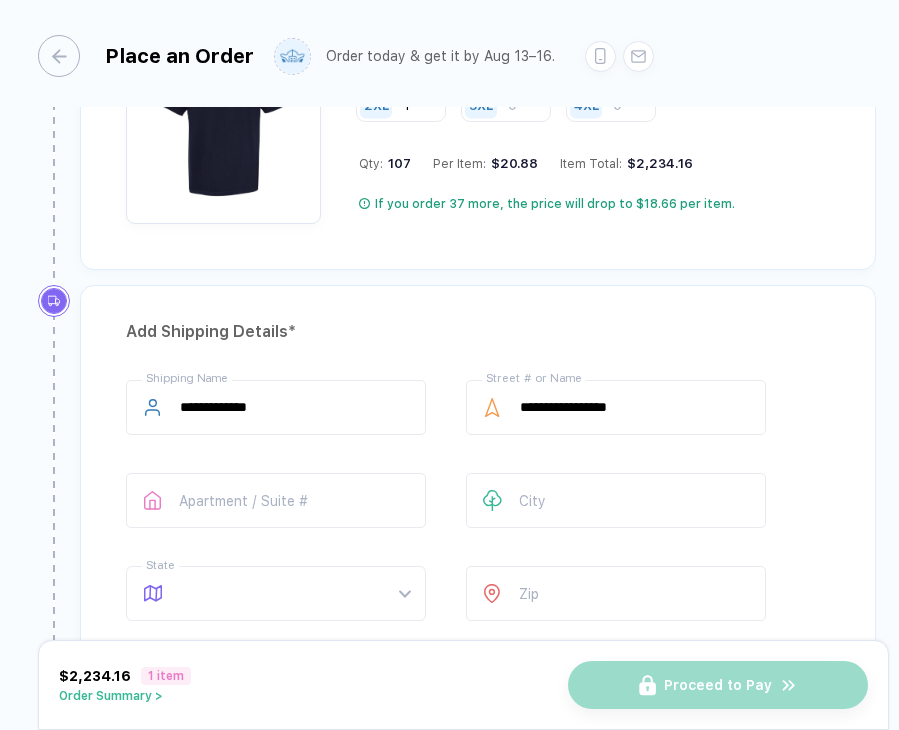 scroll, scrollTop: 1202, scrollLeft: 0, axis: vertical 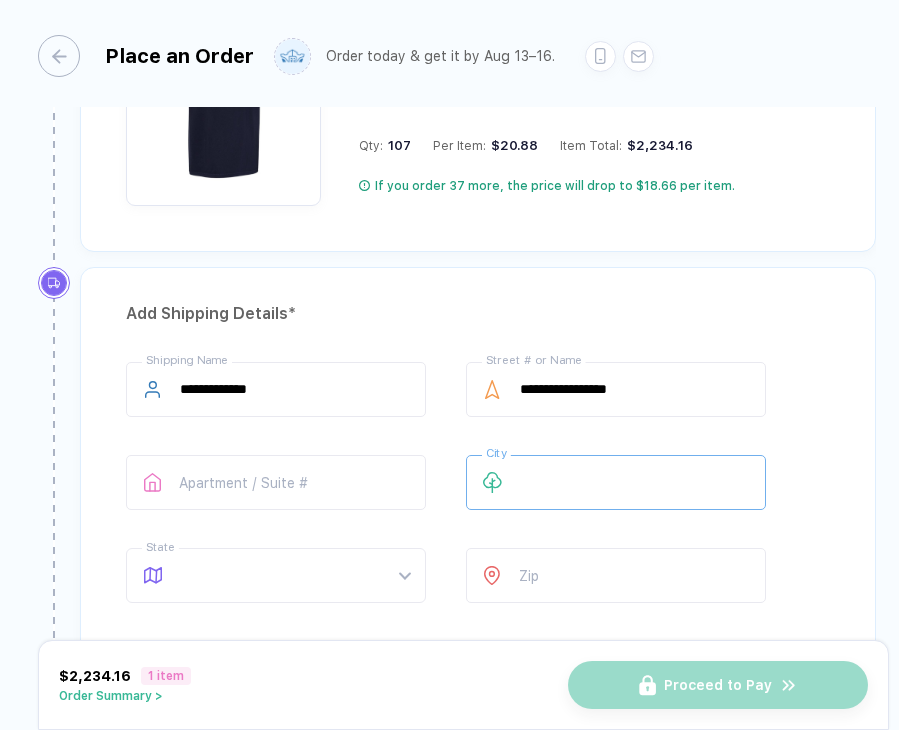 click at bounding box center [616, 482] 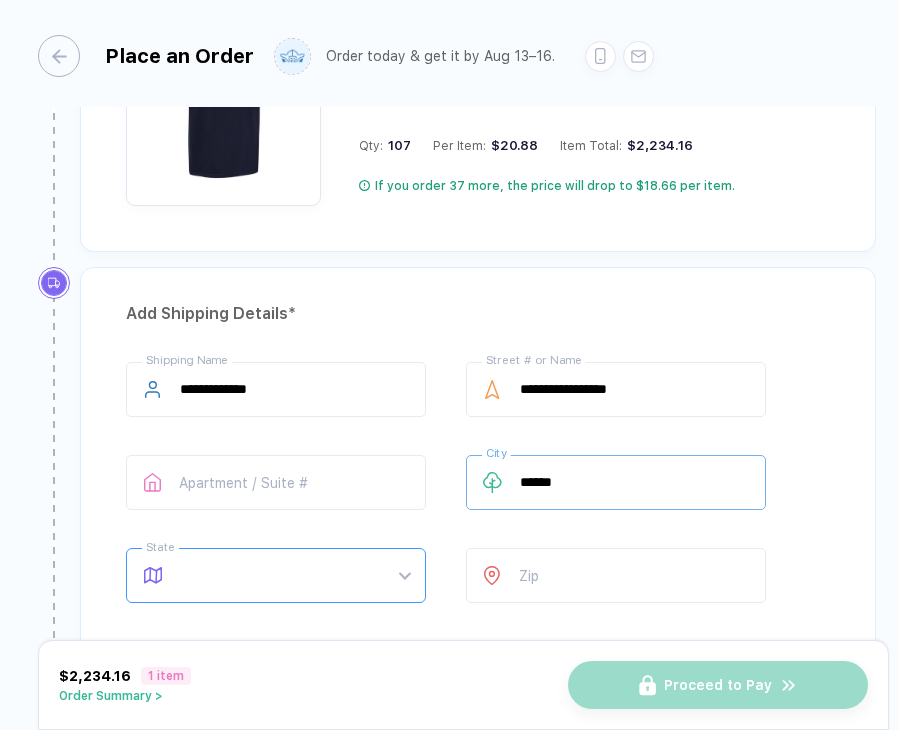 click at bounding box center [295, 575] 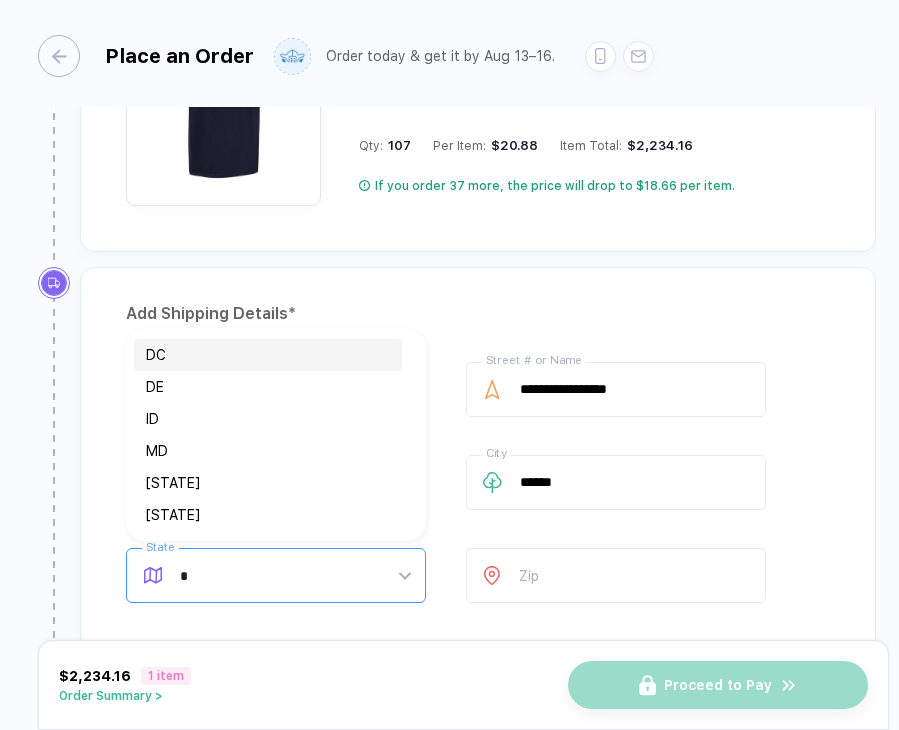 type on "**" 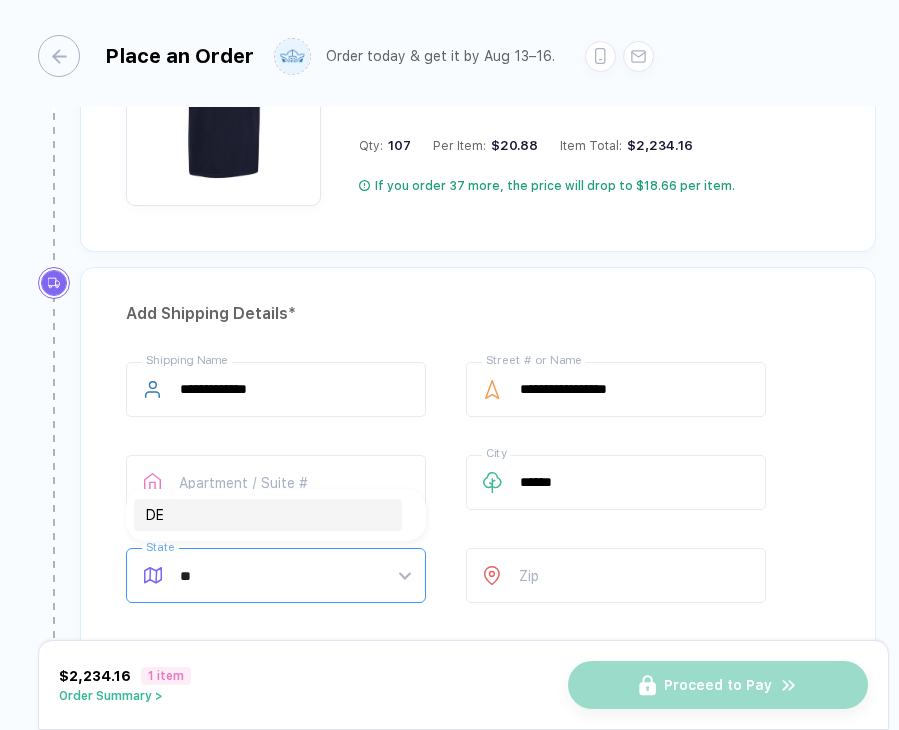 click on "DE" at bounding box center [268, 515] 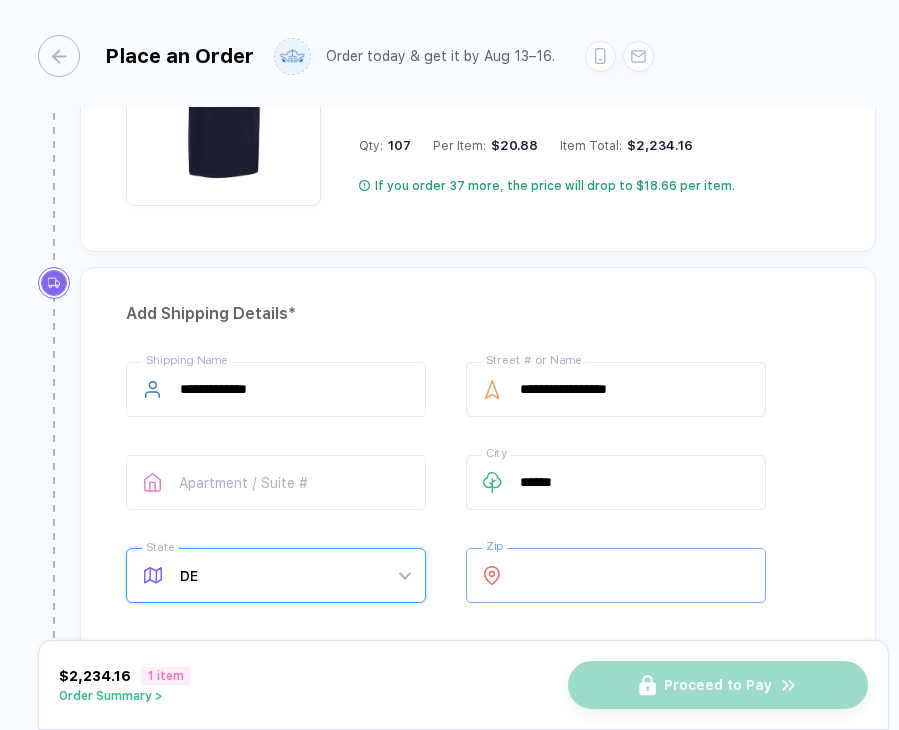 click at bounding box center [616, 575] 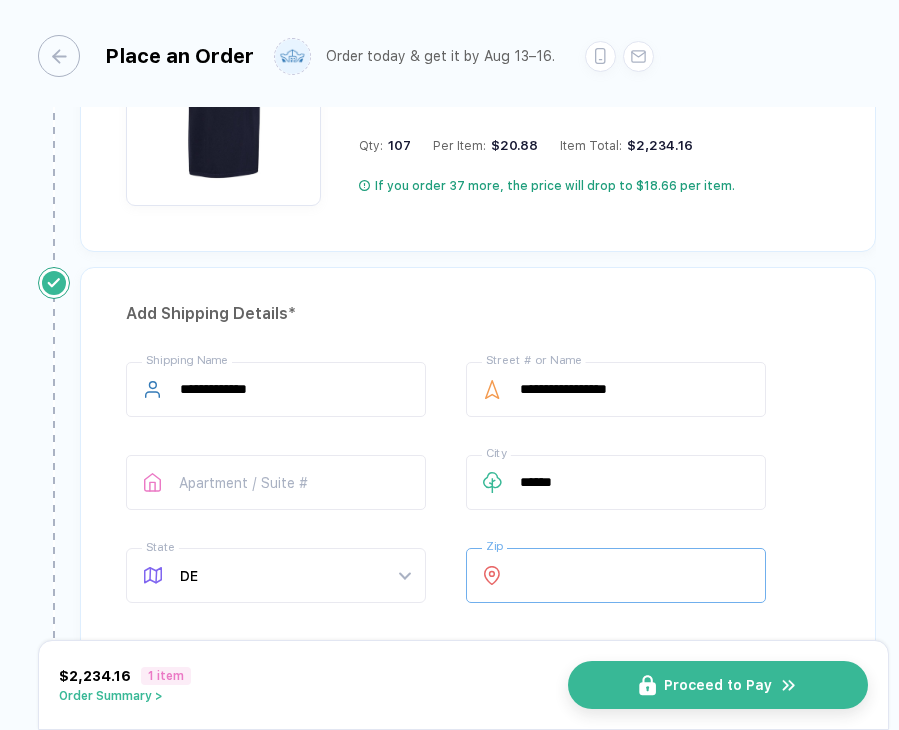type on "*****" 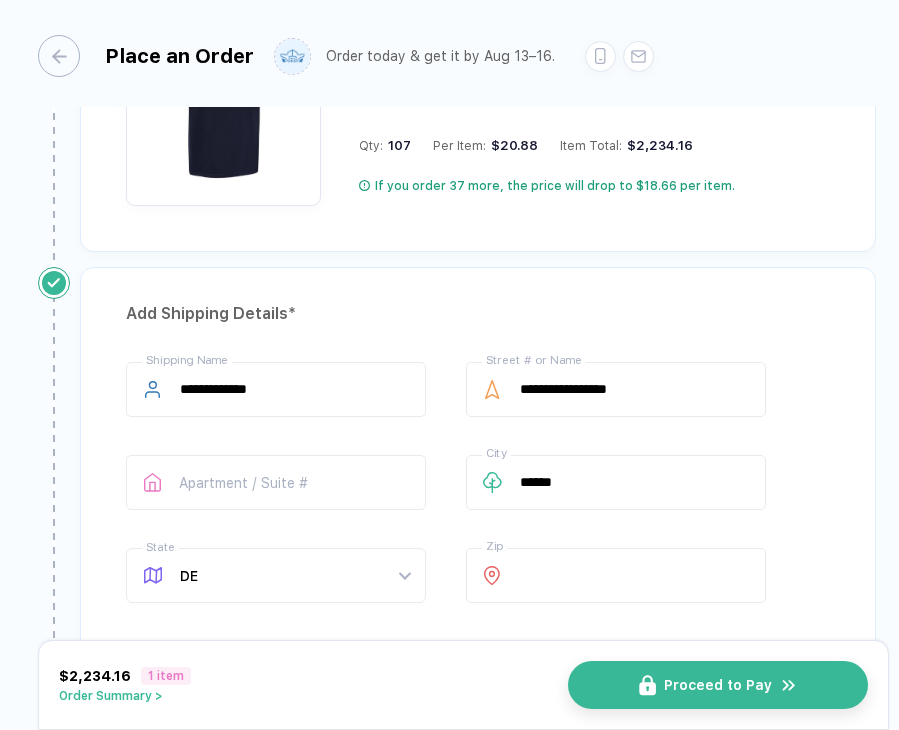 click on "**********" at bounding box center [478, 486] 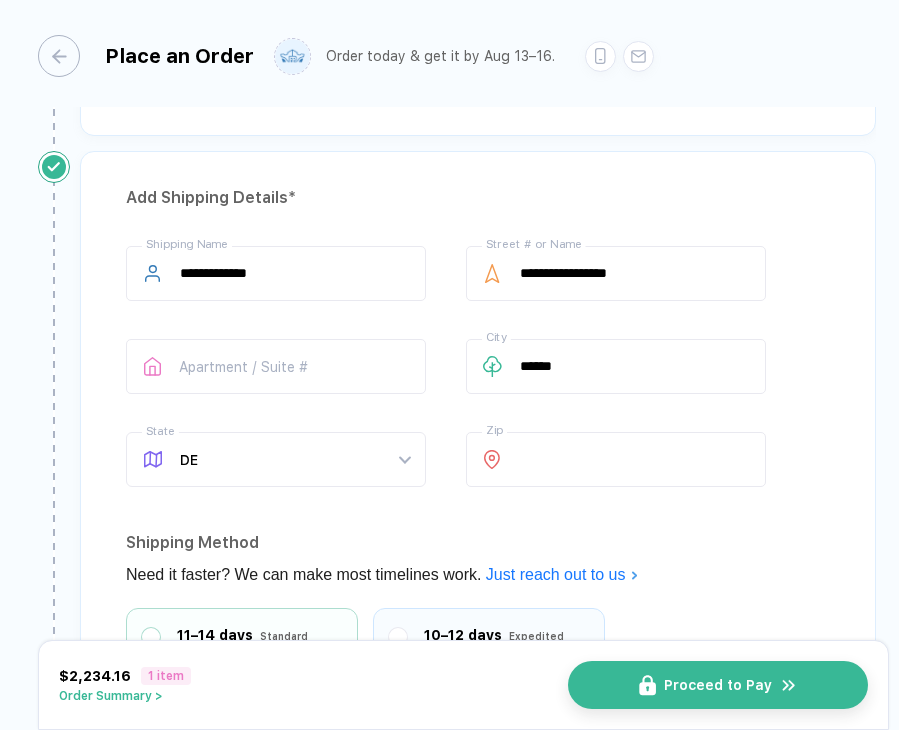 scroll, scrollTop: 1292, scrollLeft: 0, axis: vertical 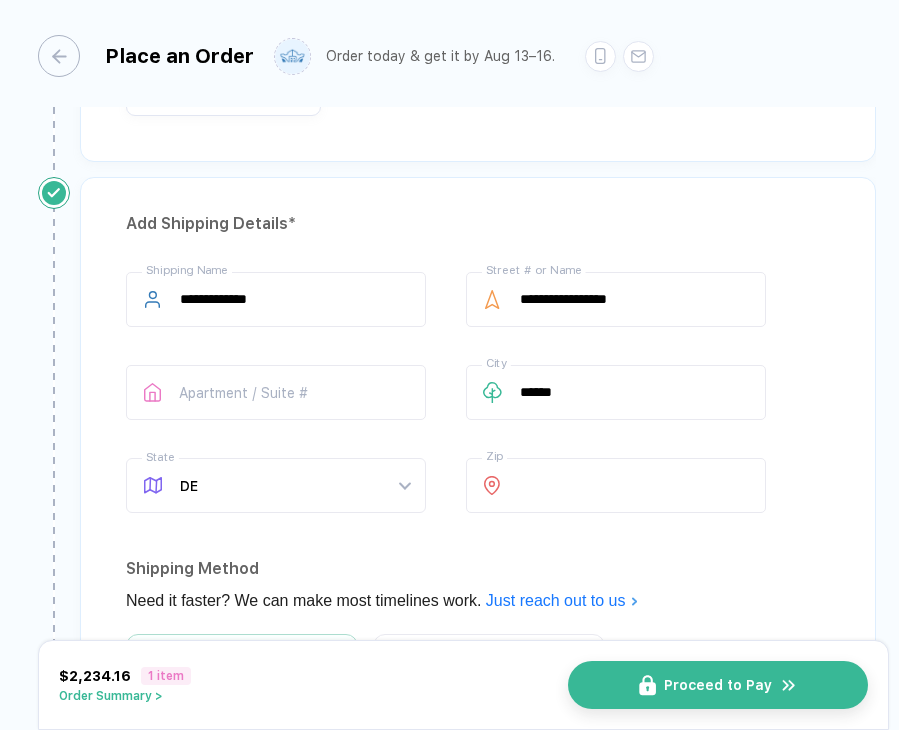 click on "**********" at bounding box center [478, 619] 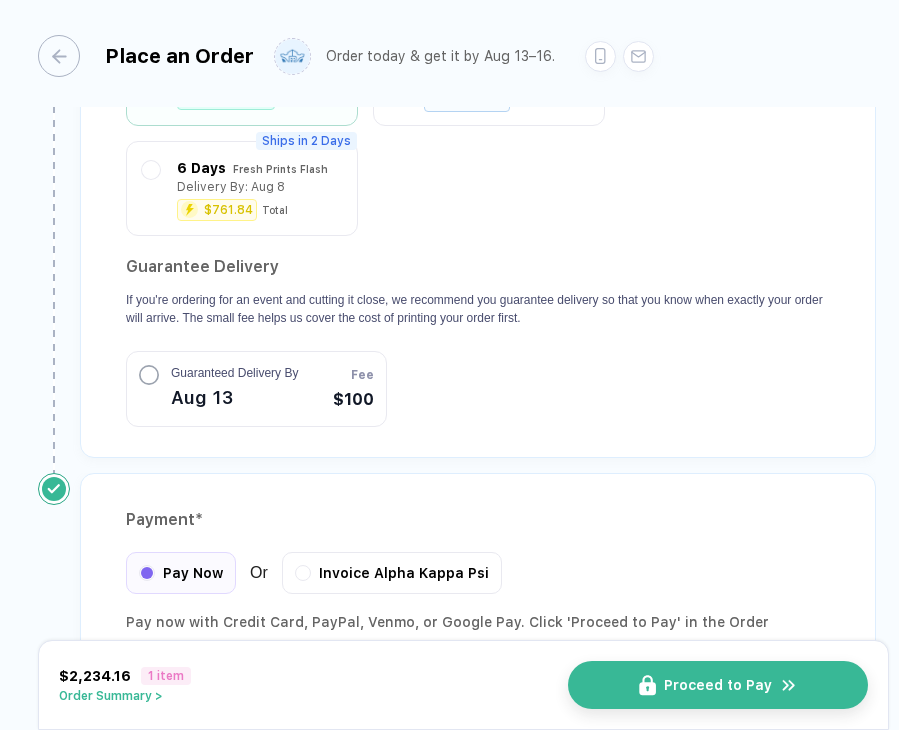 scroll, scrollTop: 2005, scrollLeft: 0, axis: vertical 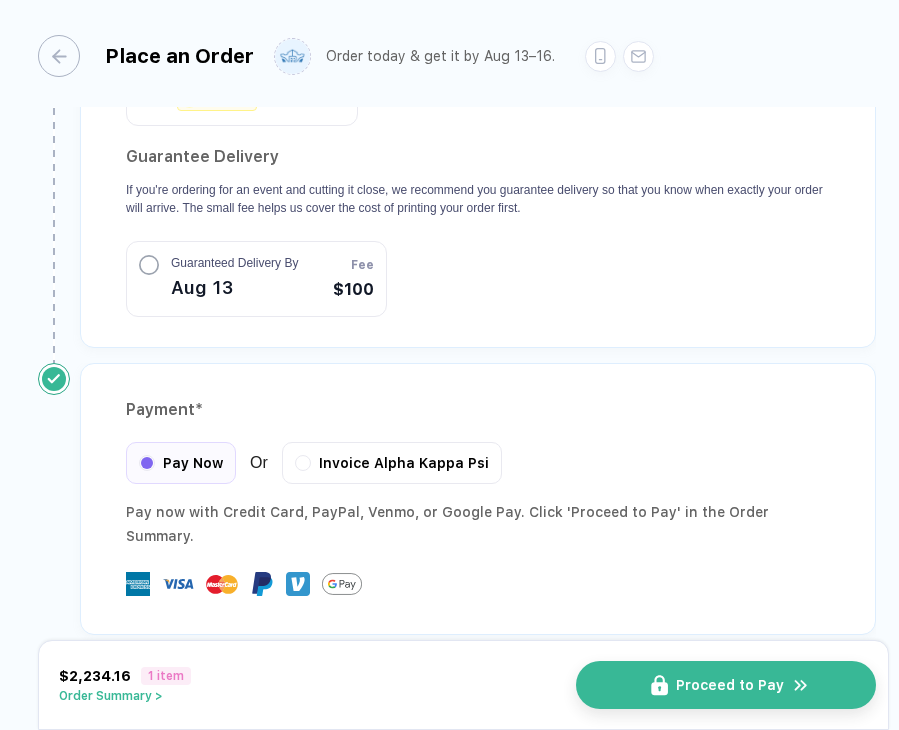 click on "Proceed to Pay" at bounding box center [726, 685] 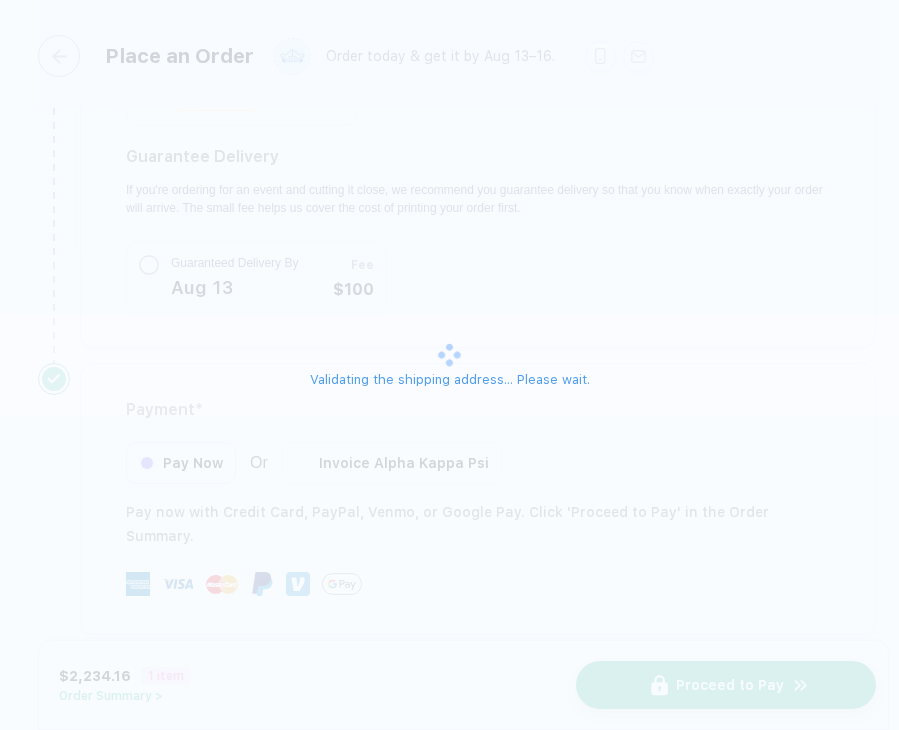 scroll, scrollTop: 0, scrollLeft: 0, axis: both 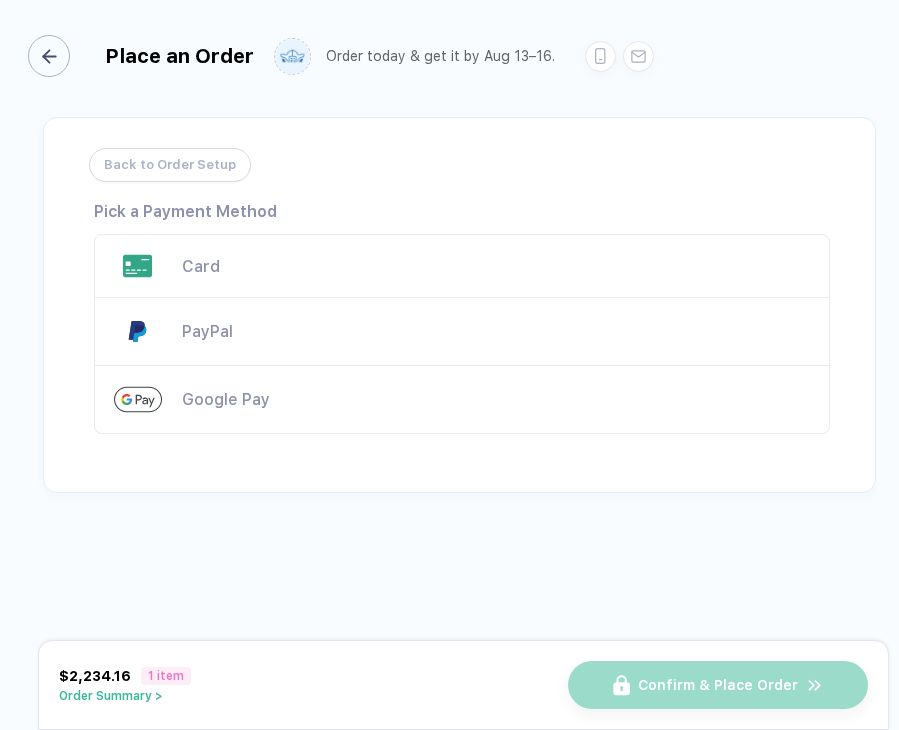 click at bounding box center (49, 56) 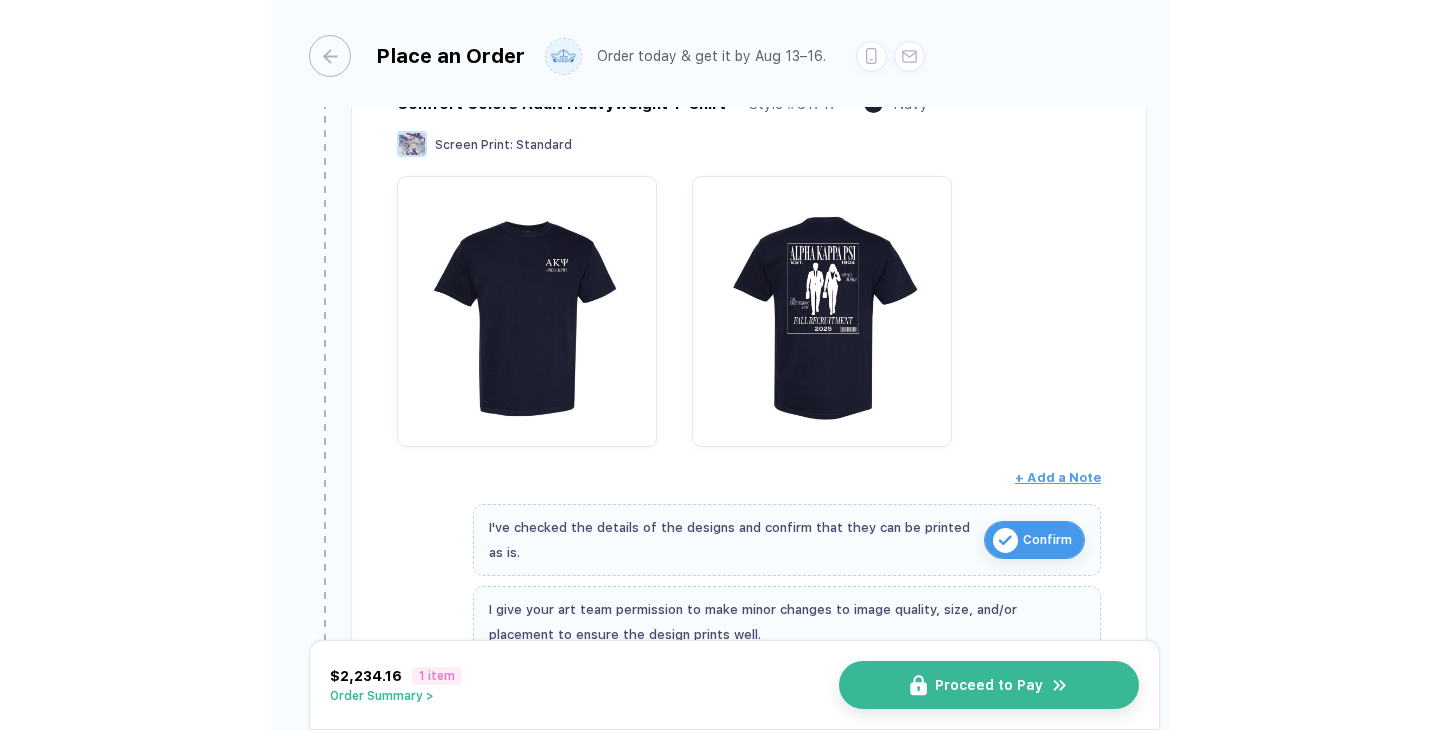 scroll, scrollTop: 377, scrollLeft: 0, axis: vertical 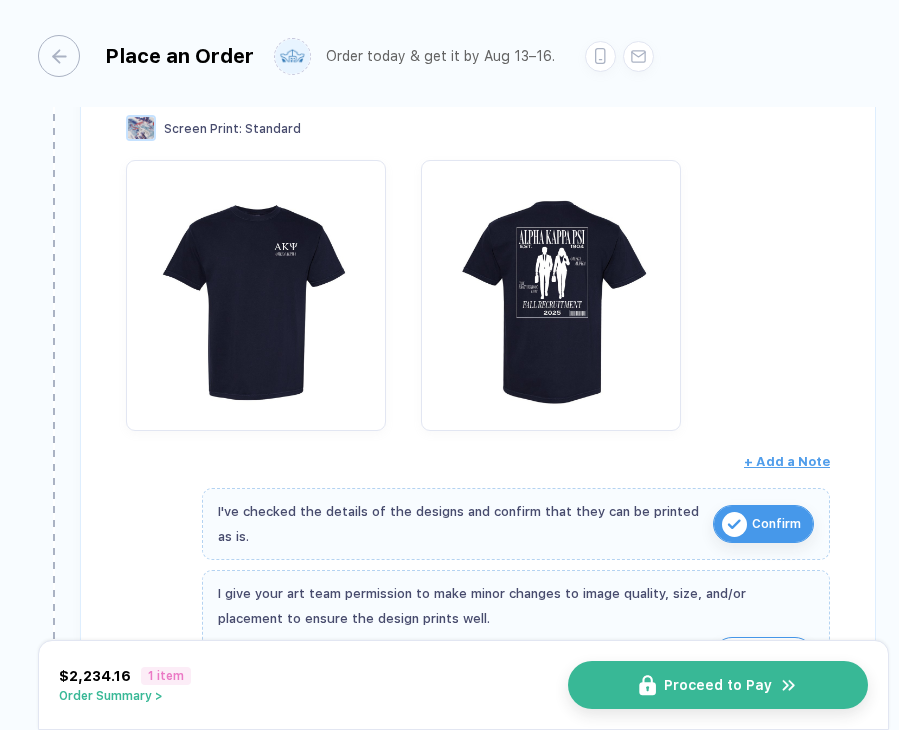 click at bounding box center (478, 295) 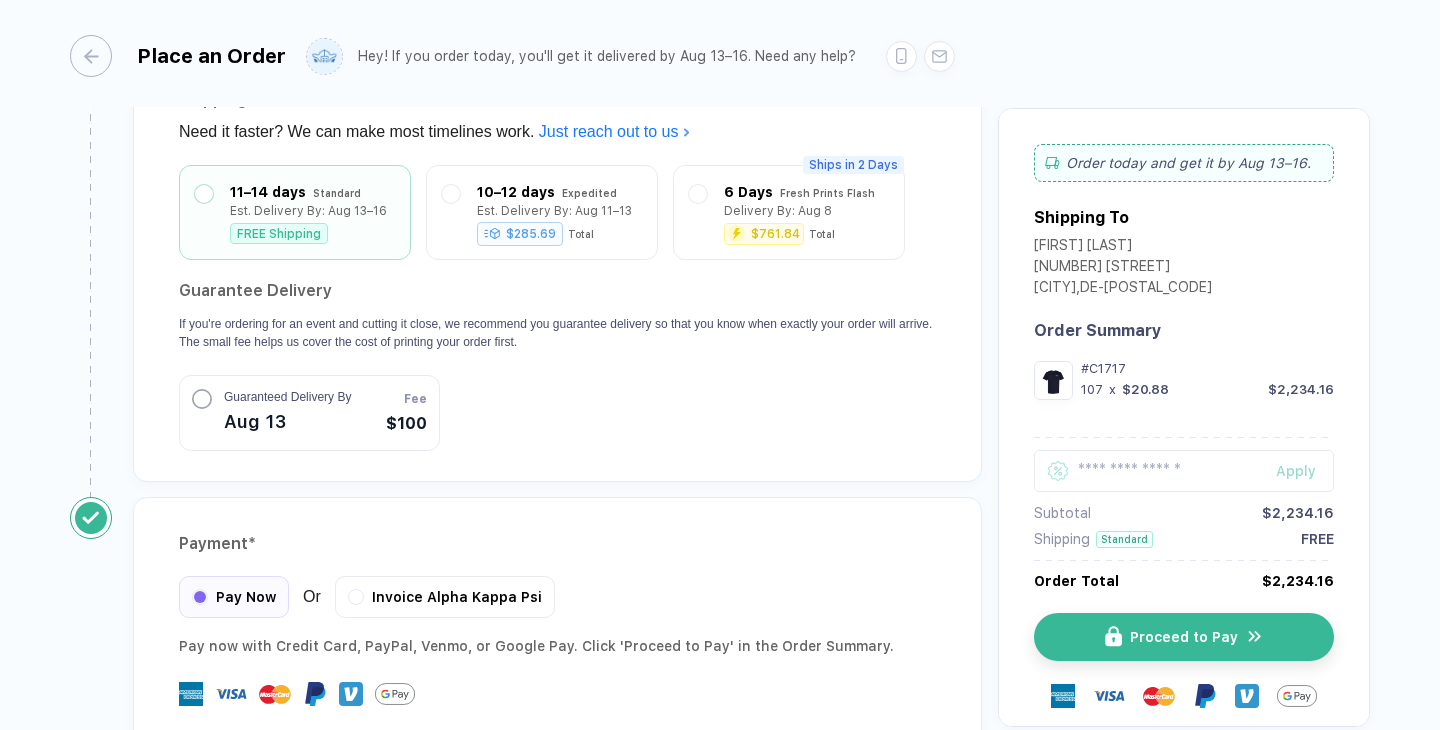 scroll, scrollTop: 1926, scrollLeft: 0, axis: vertical 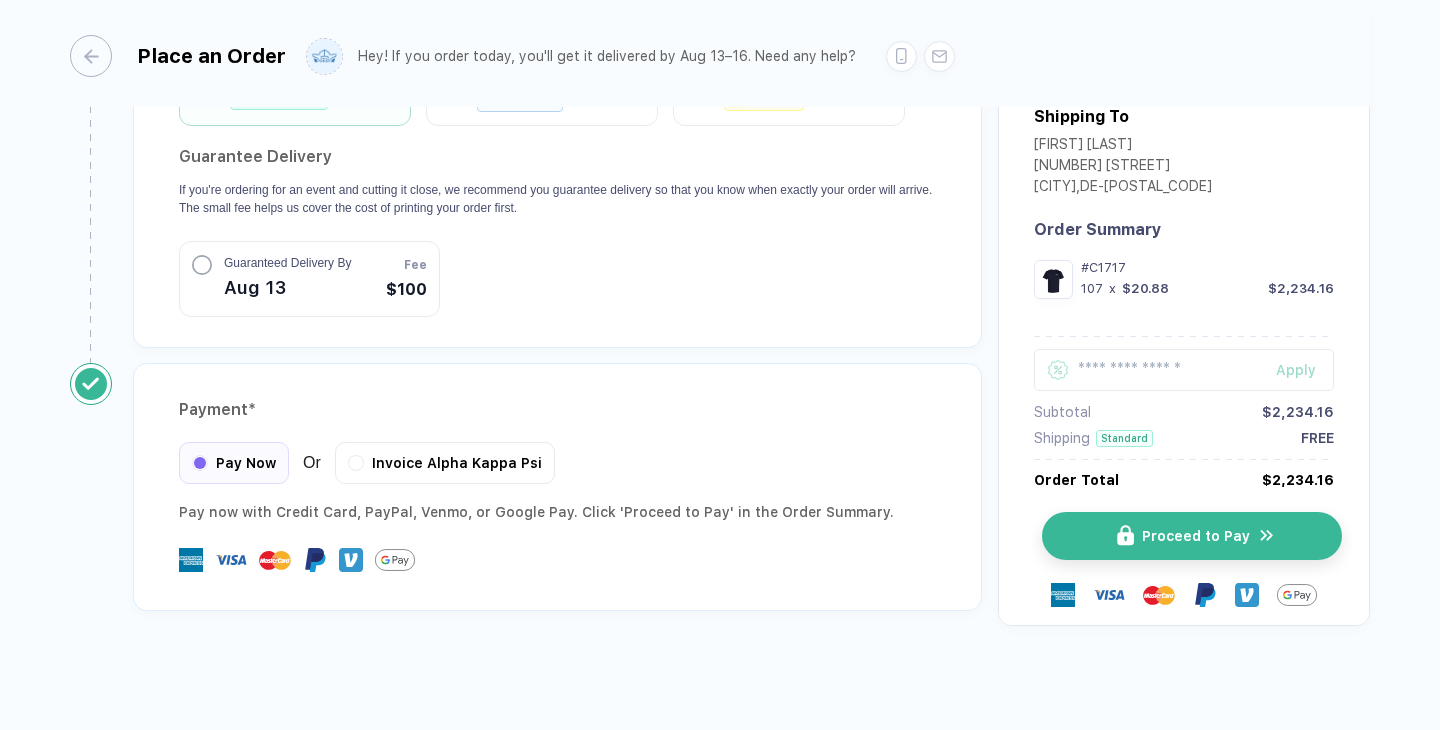 click on "Proceed to Pay" at bounding box center [1196, 536] 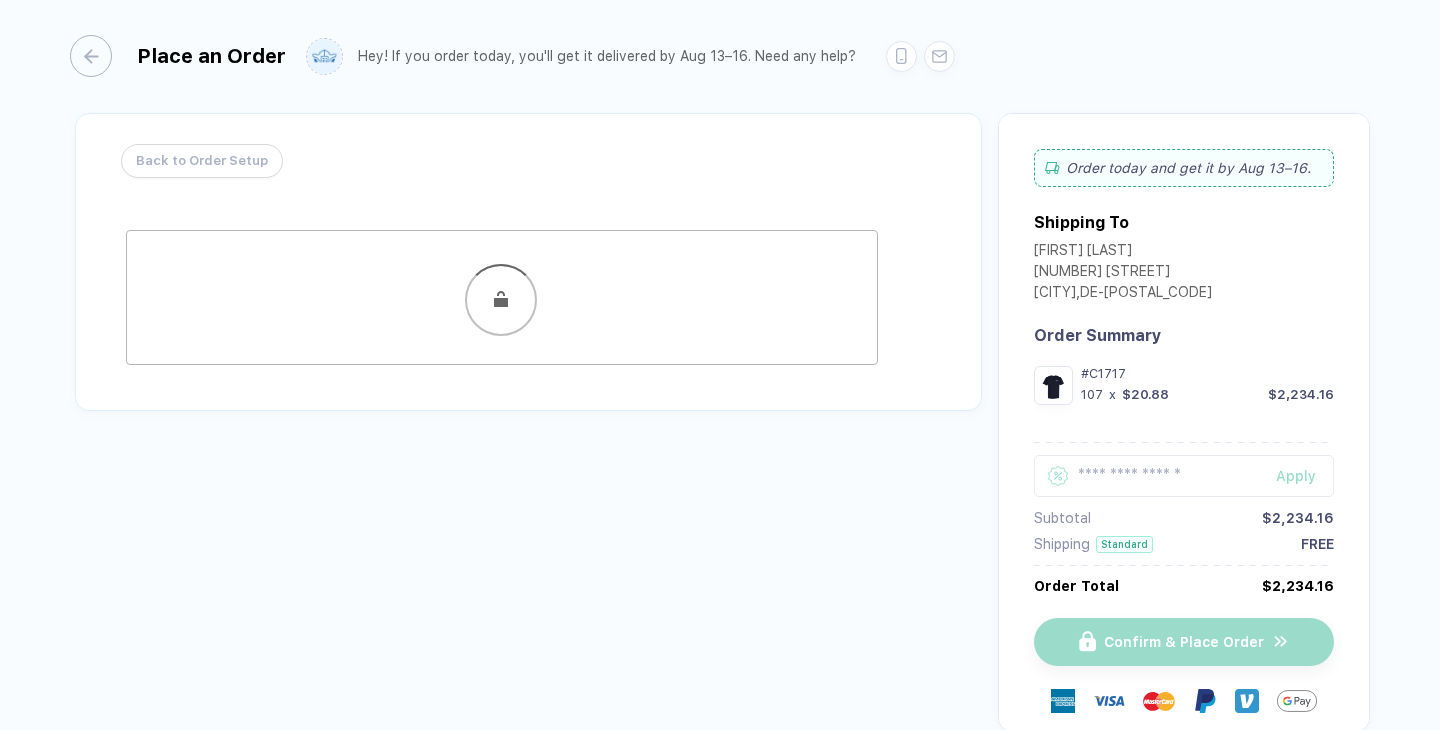 scroll, scrollTop: 0, scrollLeft: 0, axis: both 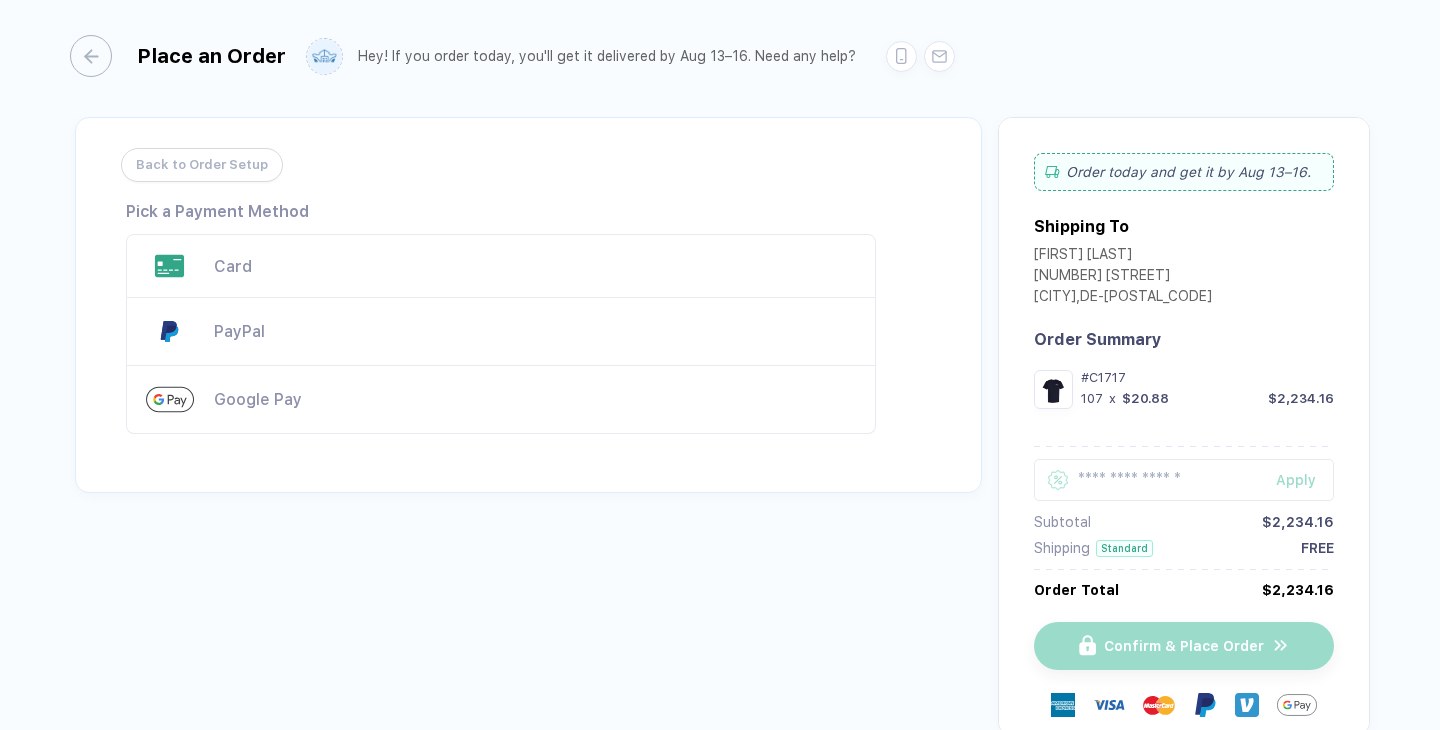 click on "Card" at bounding box center (535, 266) 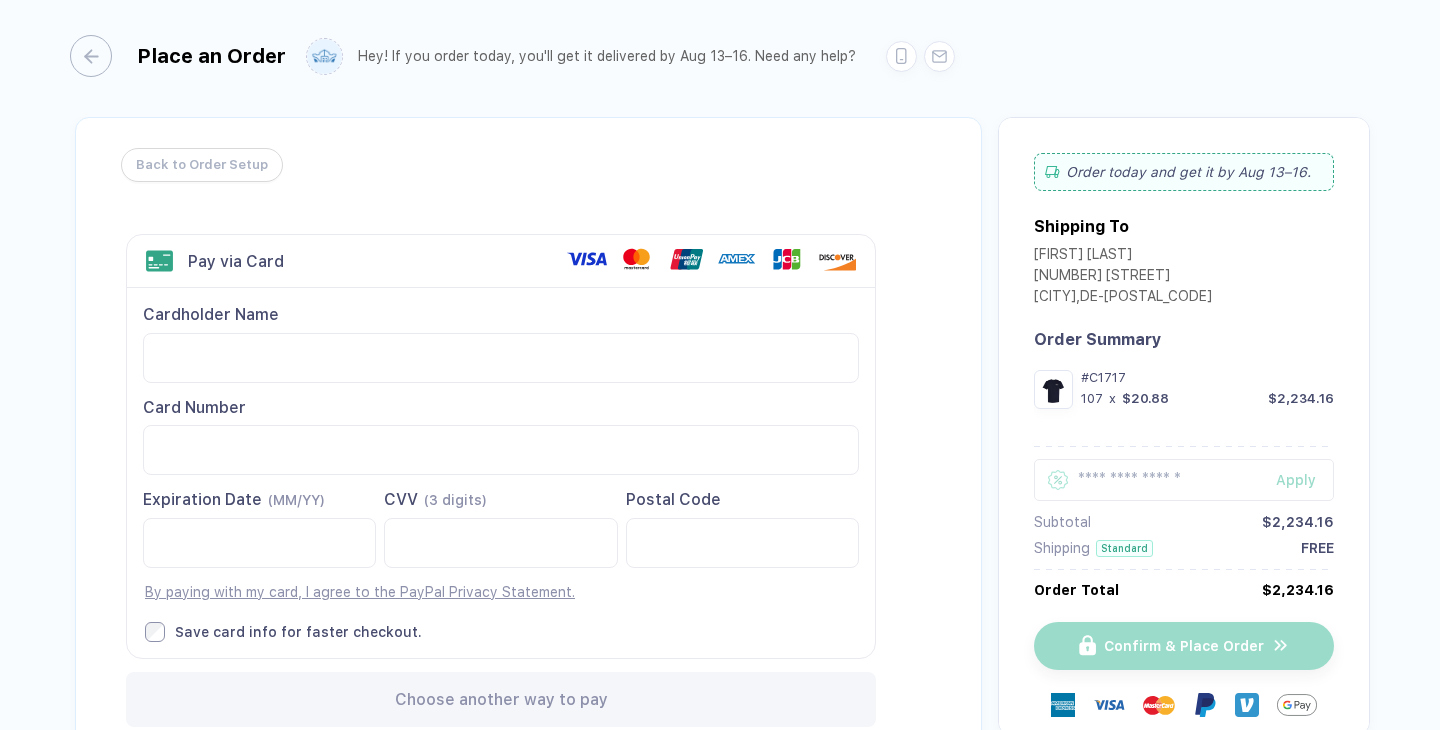 click on "Back to Order Setup
Visa
MasterCard
Union Pay
American Express
JCB
Discover
Diners Club
Maestro
Elo
Hiper
Hipercard
PayPal Logo
PayPal Credit Logo
Generic Card" at bounding box center (528, 442) 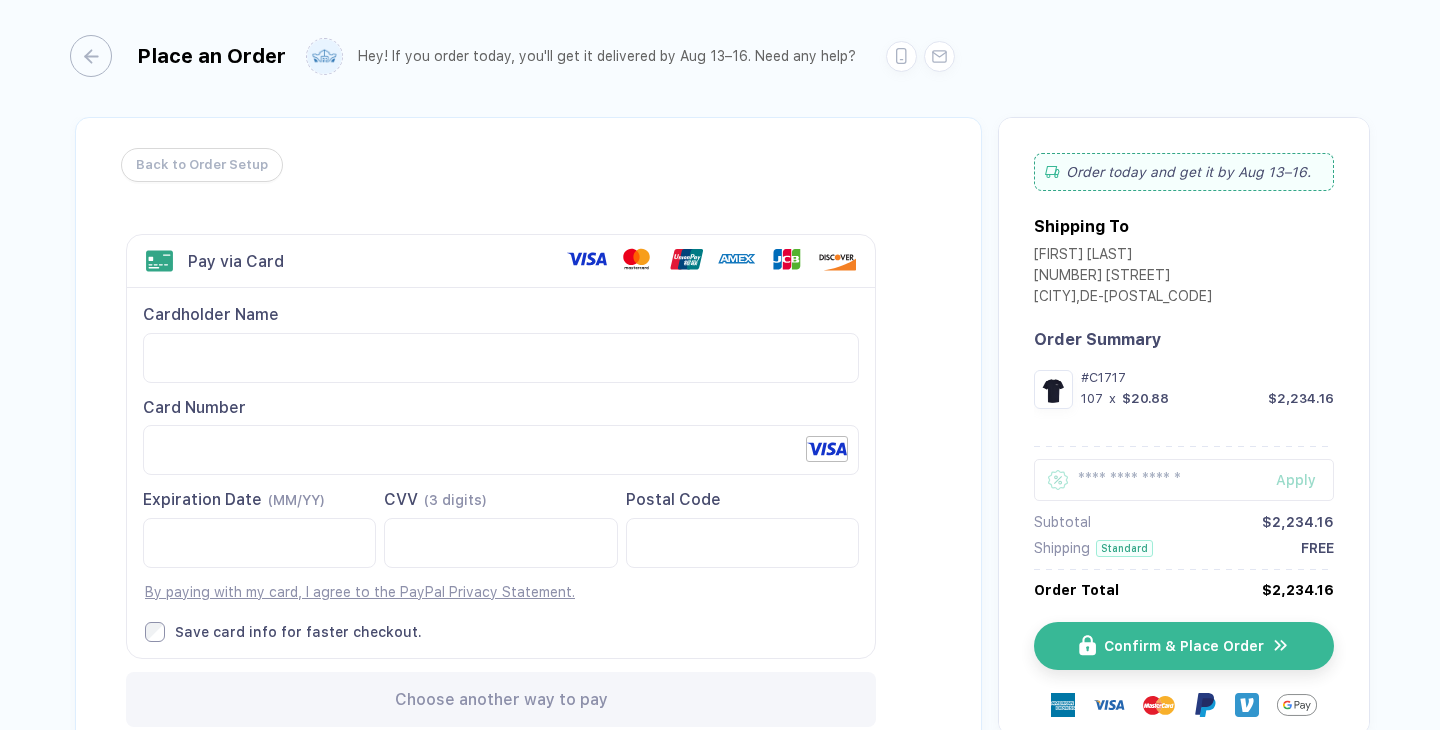 click on "Back to Order Setup
Visa
MasterCard
Union Pay
American Express
JCB
Discover
Diners Club
Maestro
Elo
Hiper
Hipercard
PayPal Logo
PayPal Credit Logo
Generic Card" at bounding box center [528, 442] 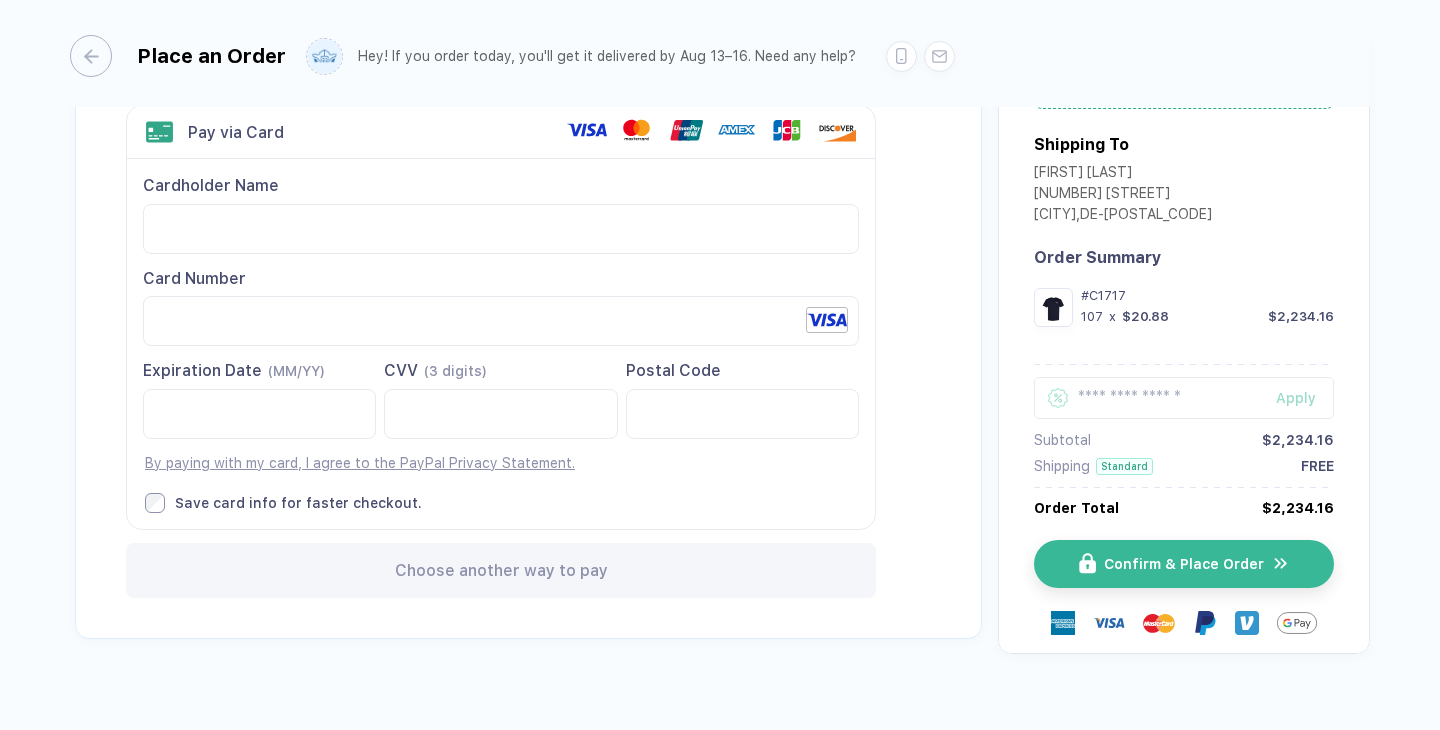 scroll, scrollTop: 133, scrollLeft: 0, axis: vertical 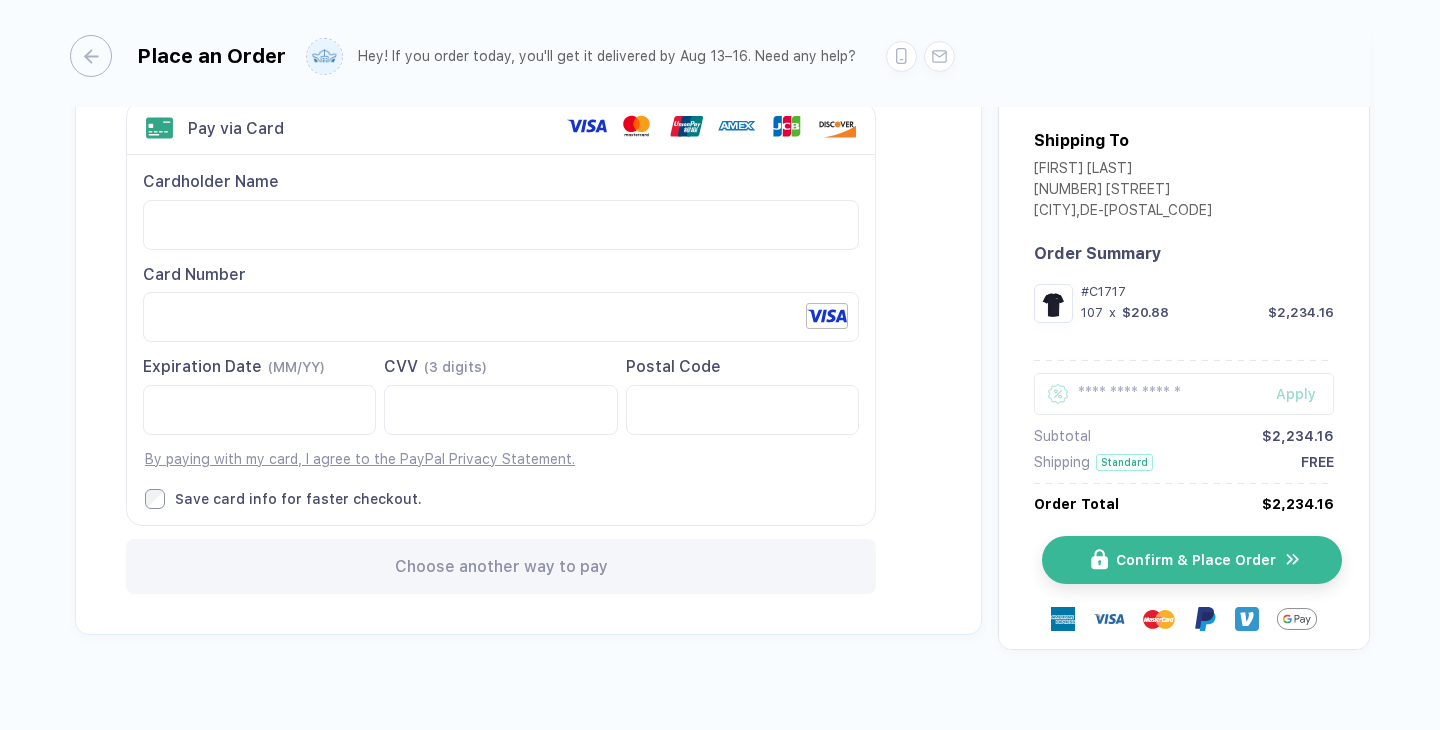 click on "Confirm & Place Order" at bounding box center [1196, 560] 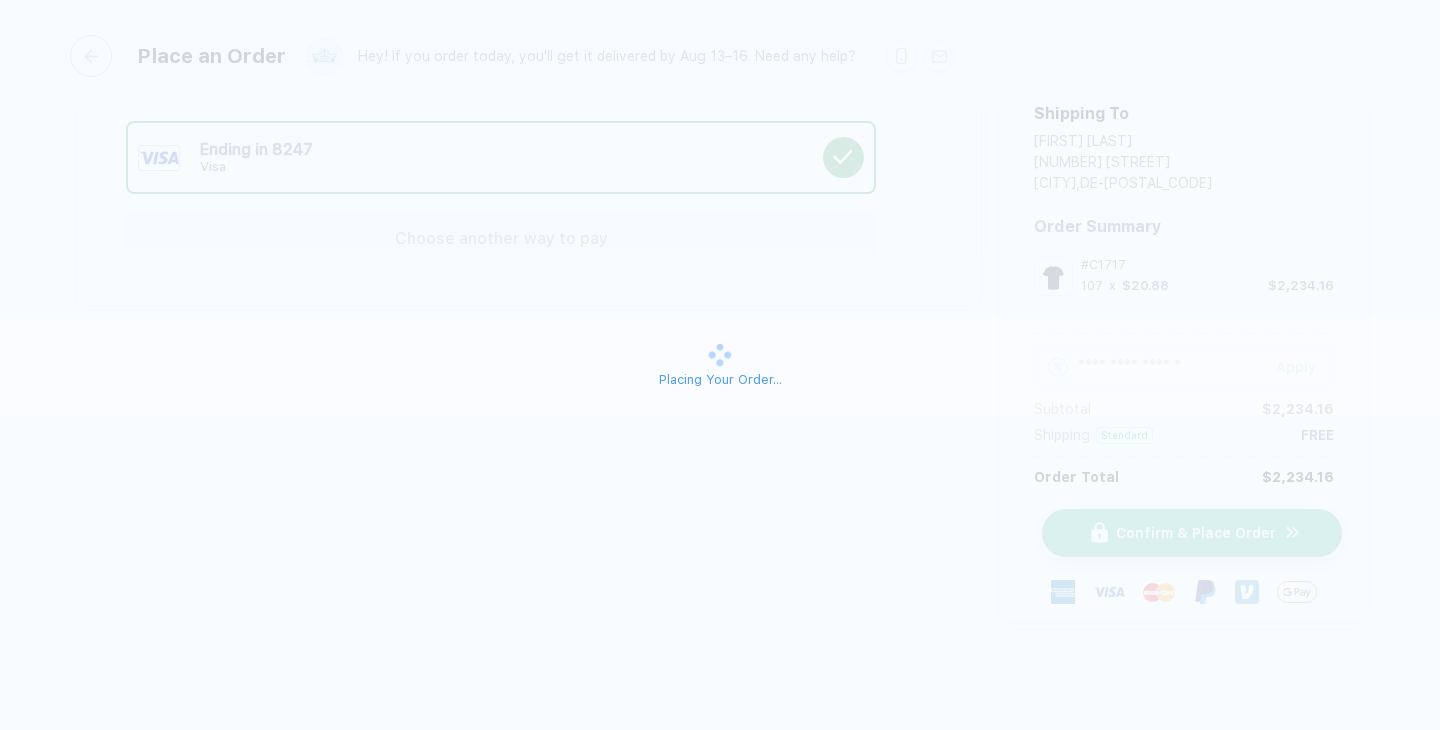 scroll, scrollTop: 112, scrollLeft: 0, axis: vertical 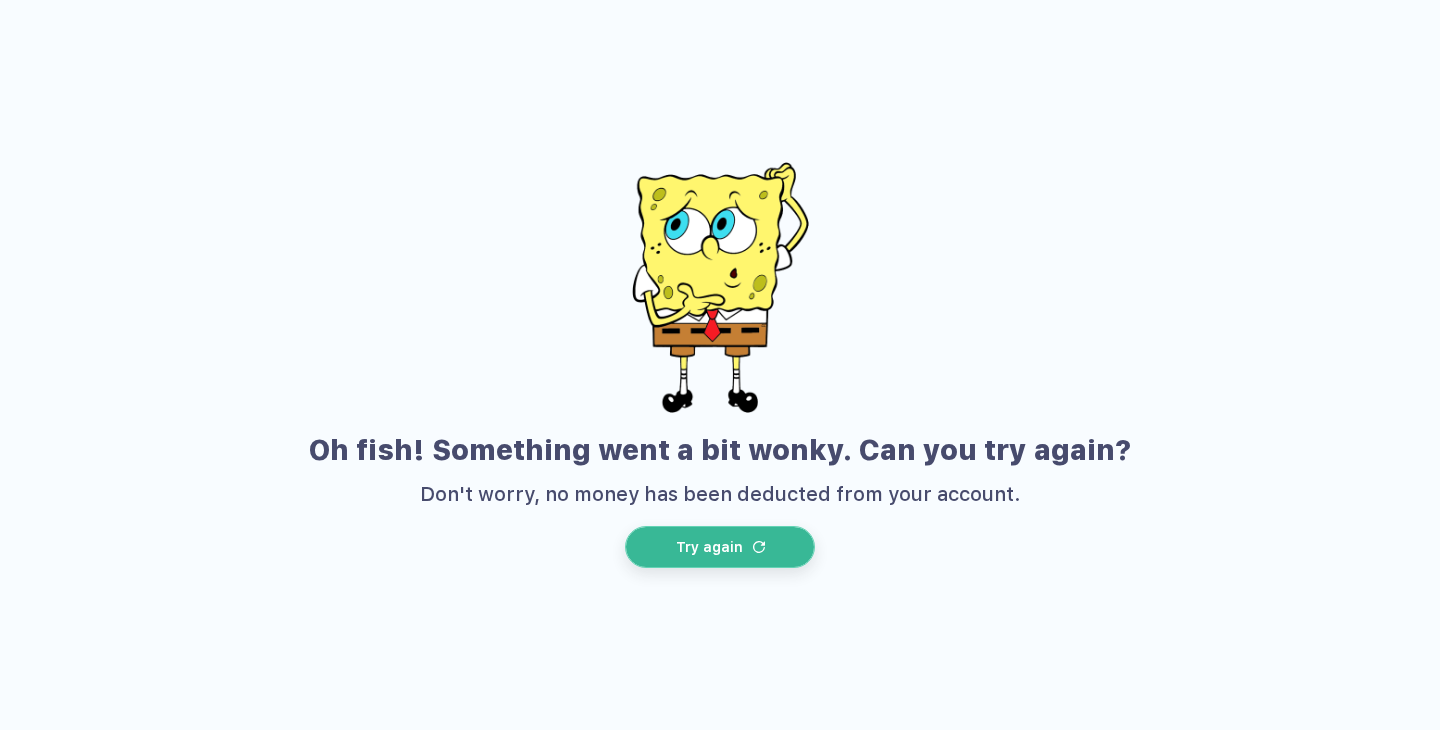 click on "Try again" at bounding box center (720, 547) 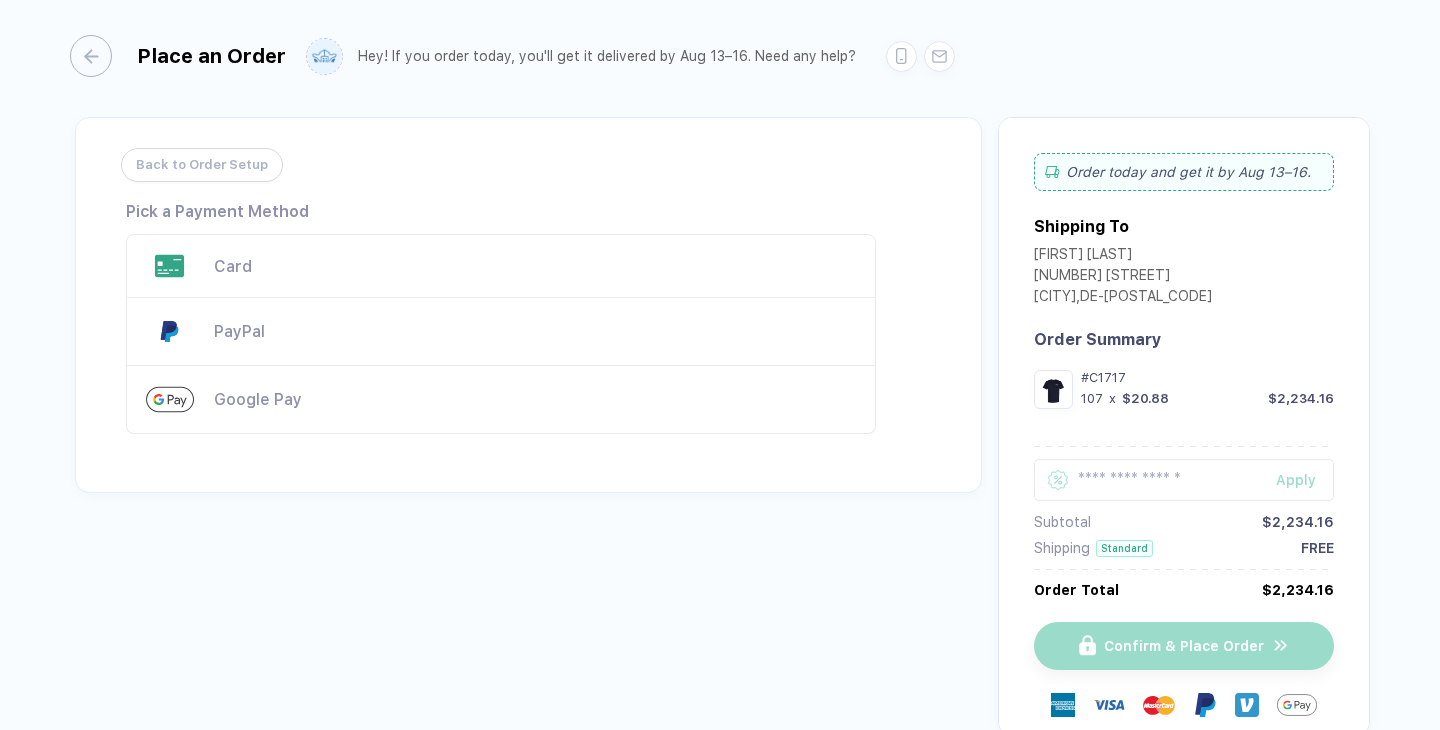 click on "Card" at bounding box center (535, 266) 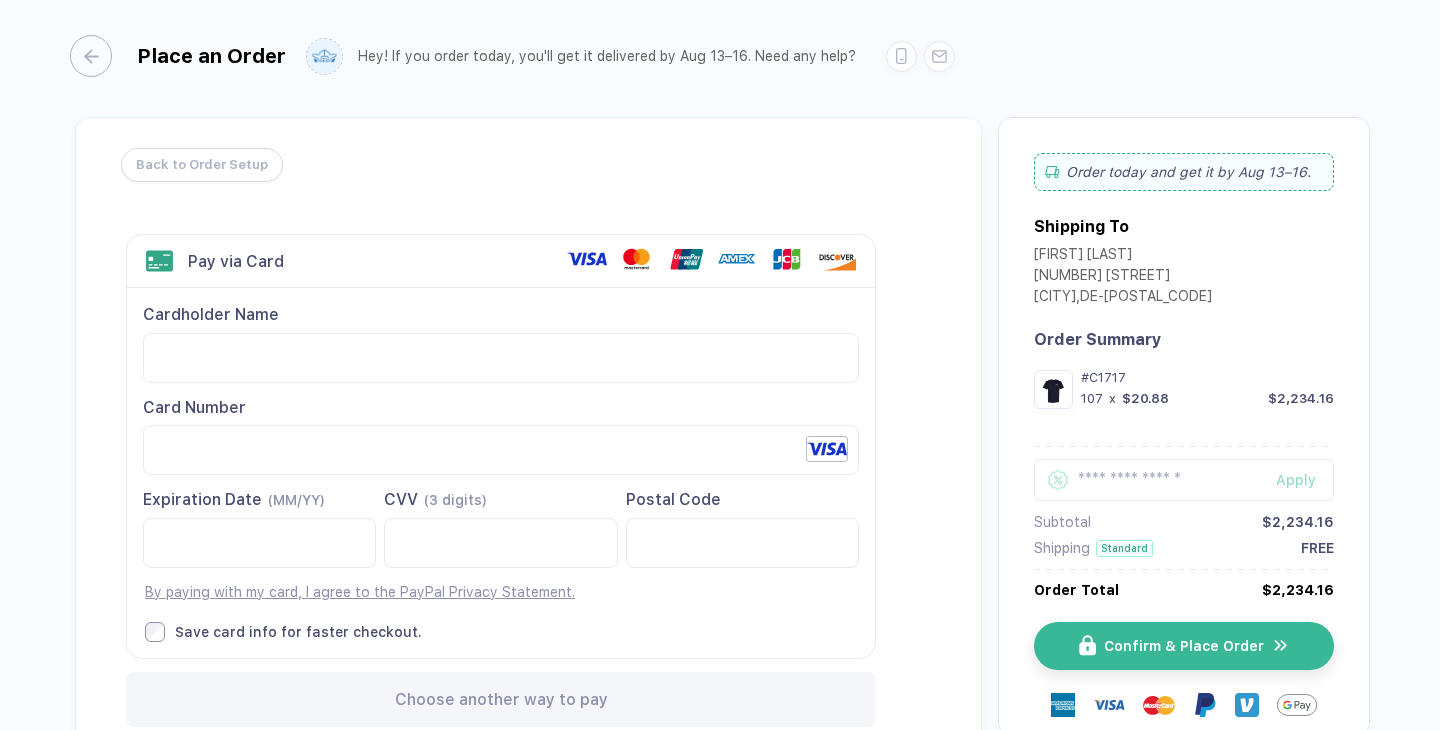 click on "Back to Order Setup
Visa
MasterCard
Union Pay
American Express
JCB
Discover
Diners Club
Maestro
Elo
Hiper
Hipercard
PayPal Logo
PayPal Credit Logo
Generic Card" at bounding box center [528, 442] 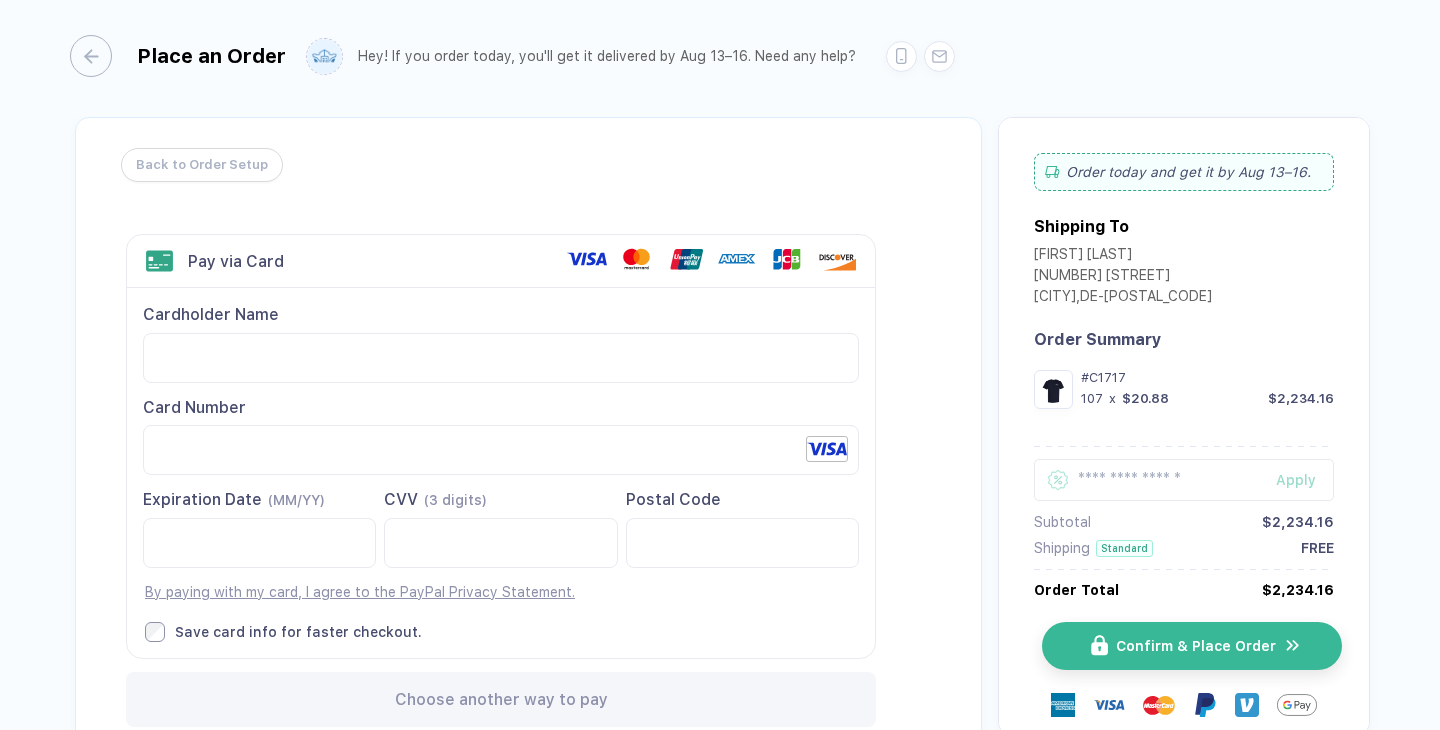 click on "Confirm & Place Order" at bounding box center (1196, 646) 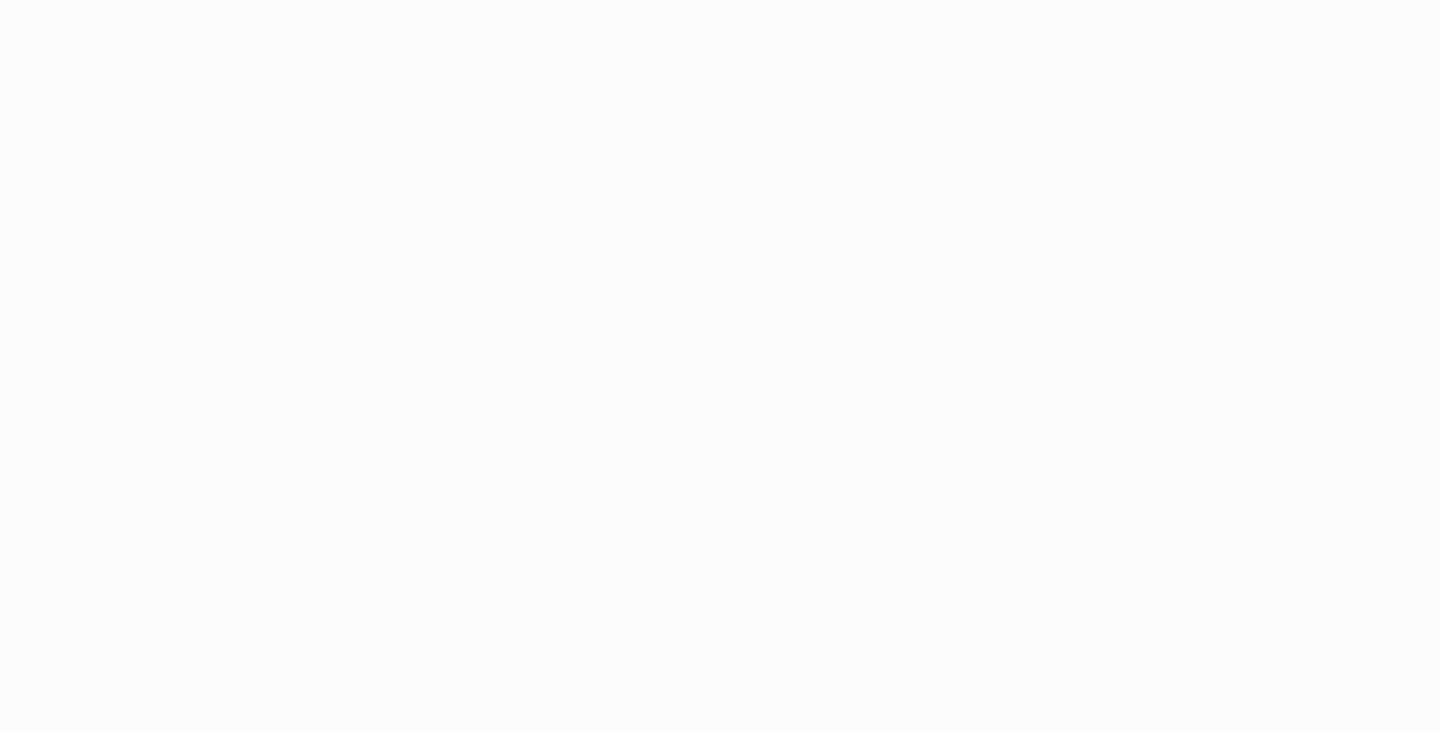 click at bounding box center (759, 547) 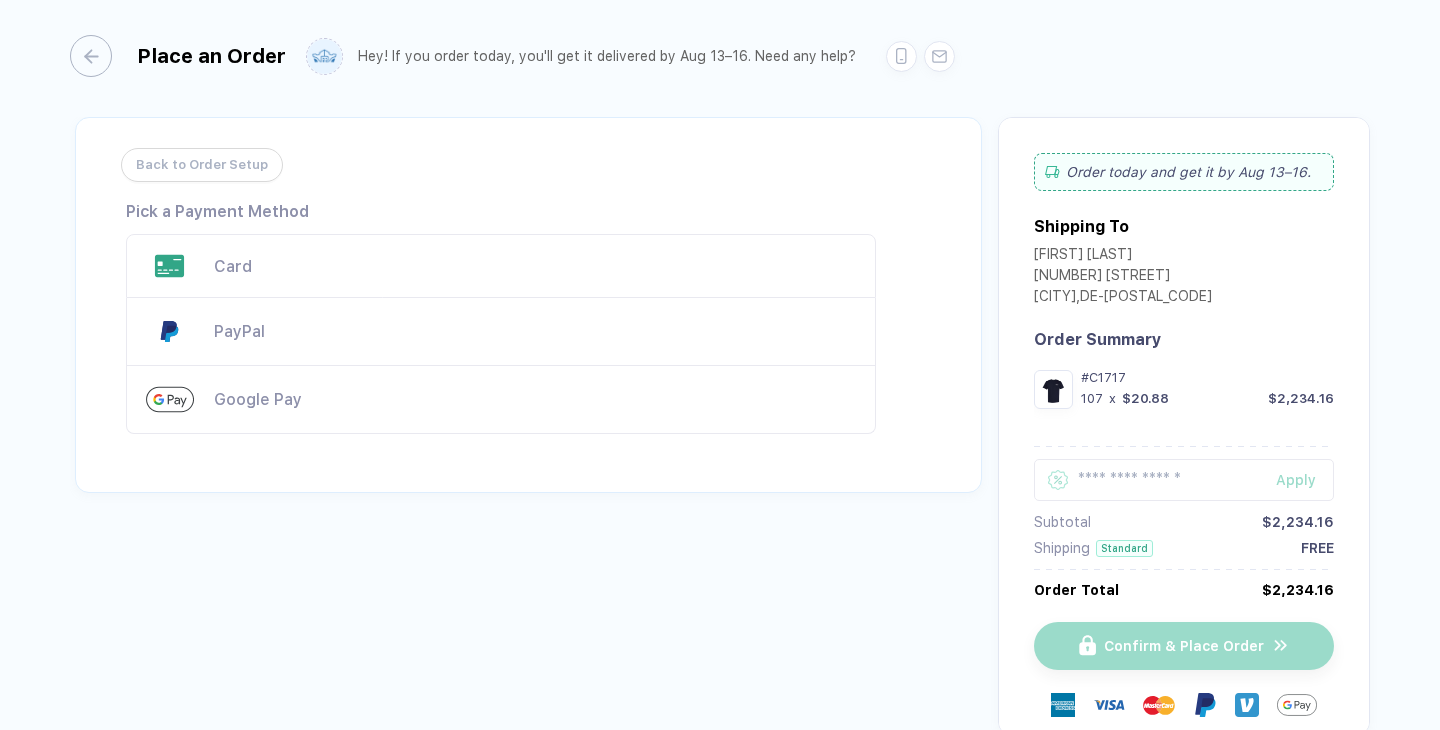 click on "Card" at bounding box center (501, 266) 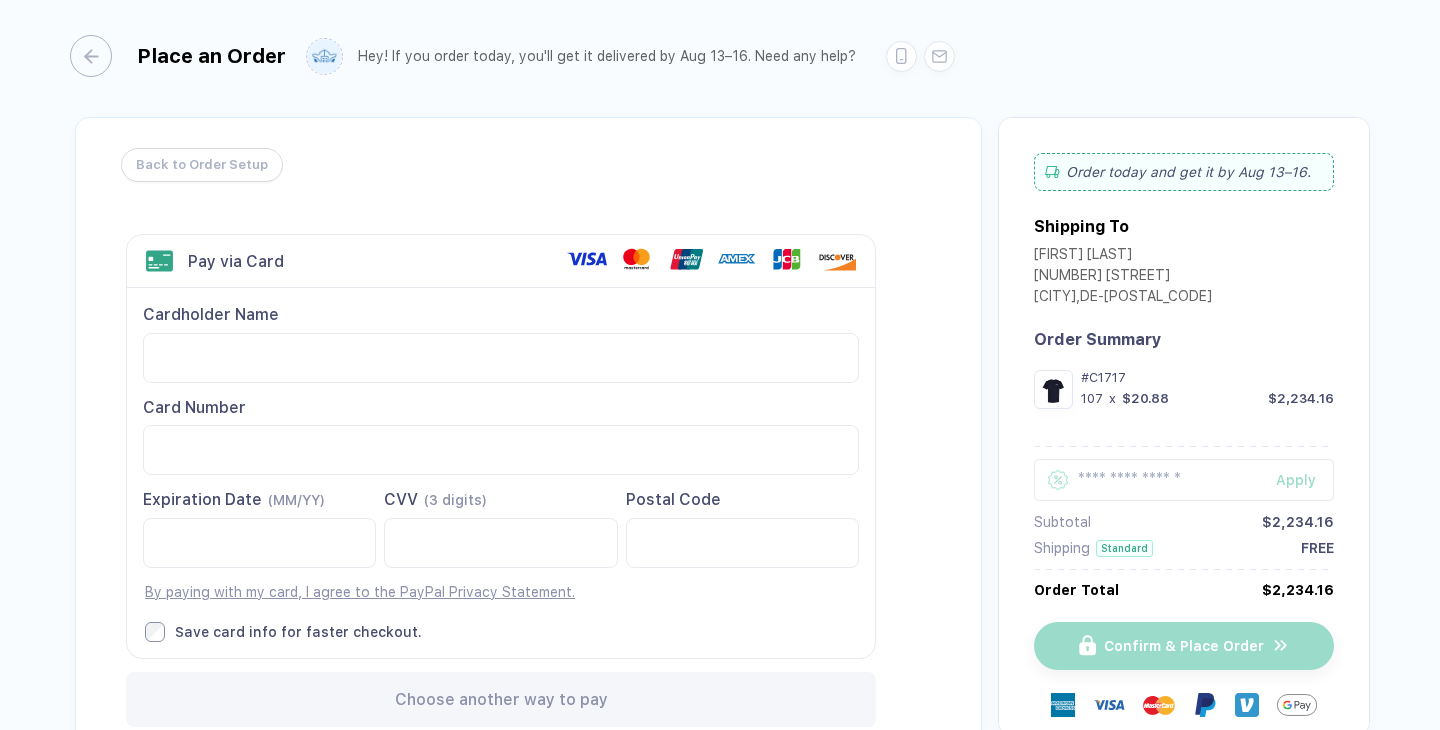 click 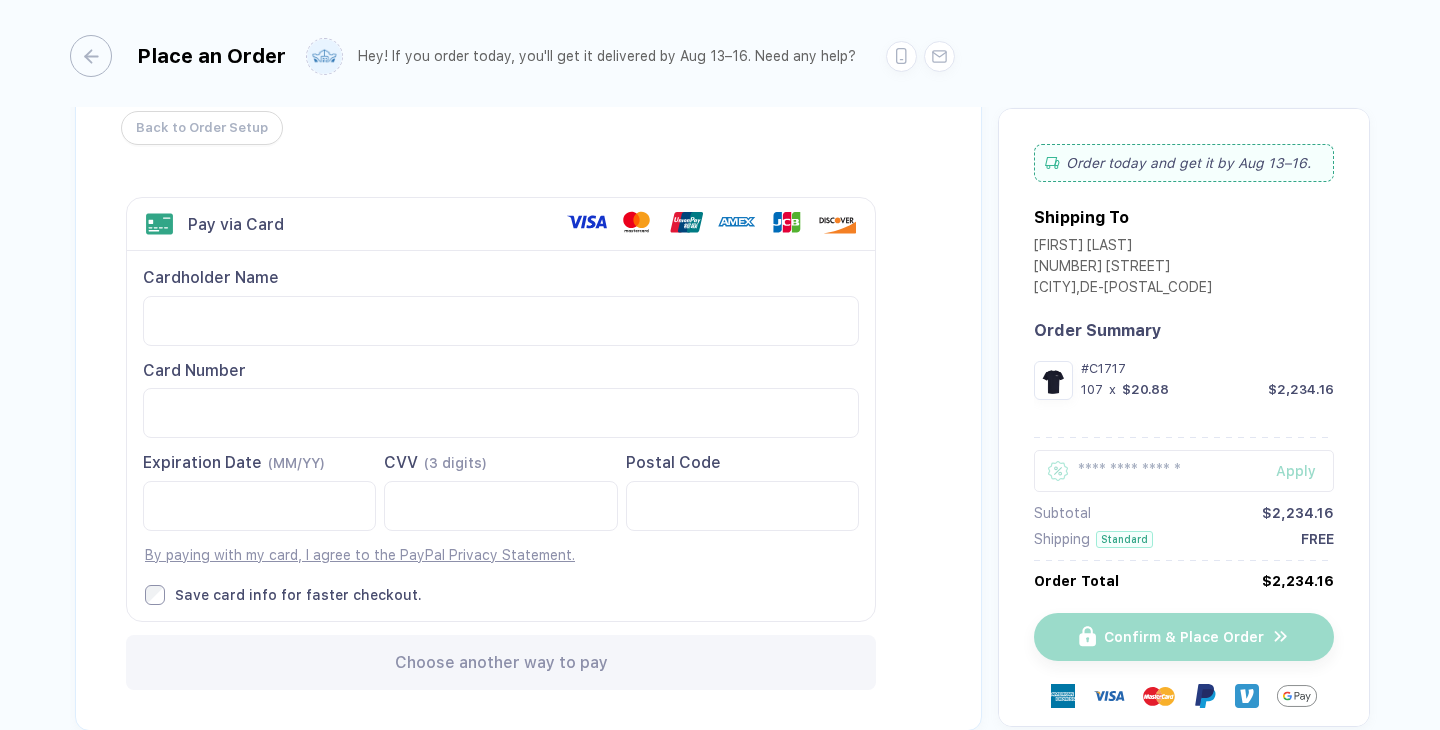 scroll, scrollTop: 32, scrollLeft: 0, axis: vertical 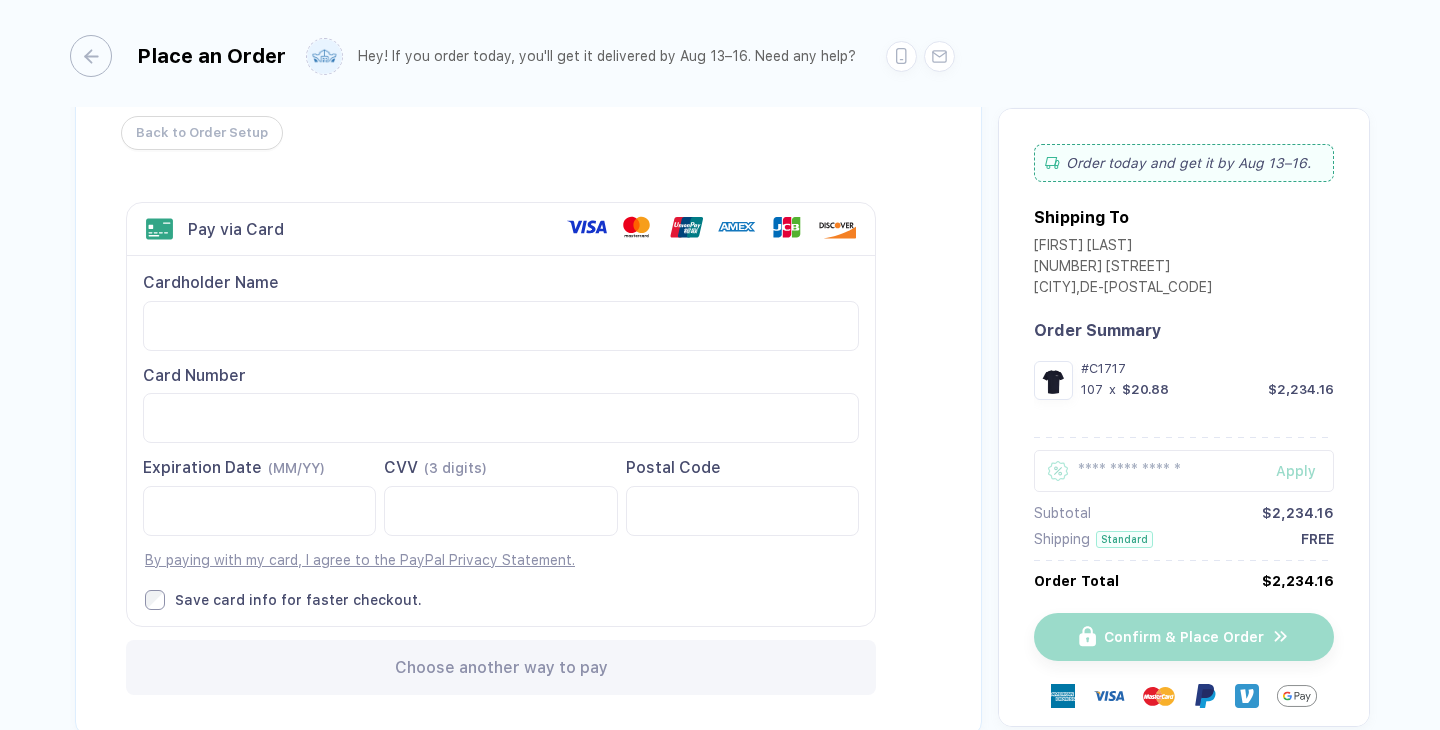 click on "Cardholder Name
Card Number
Expiration Date
(MM/YY)" at bounding box center [501, 440] 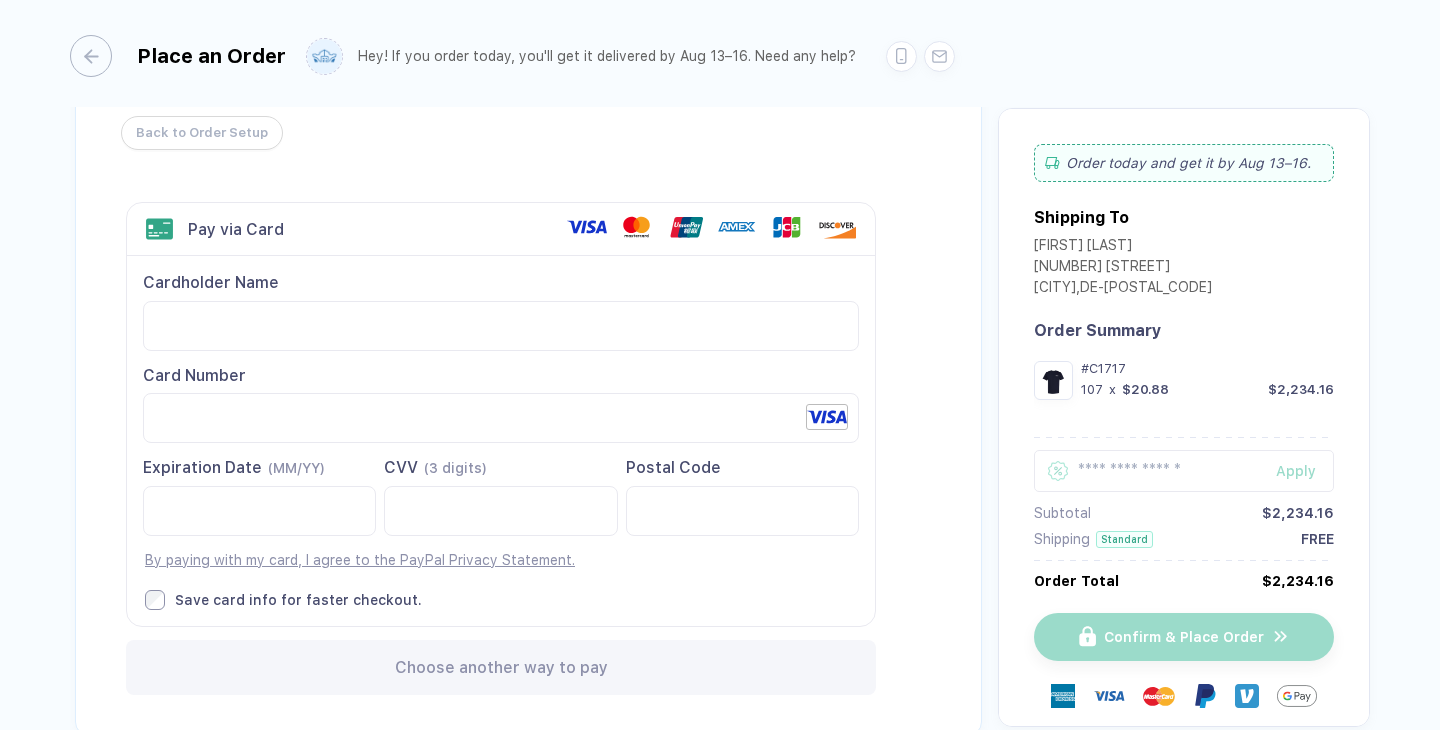 click on "Expiration Date
(MM/YY)
CVV
(3 digits)
Postal Code" at bounding box center (501, 513) 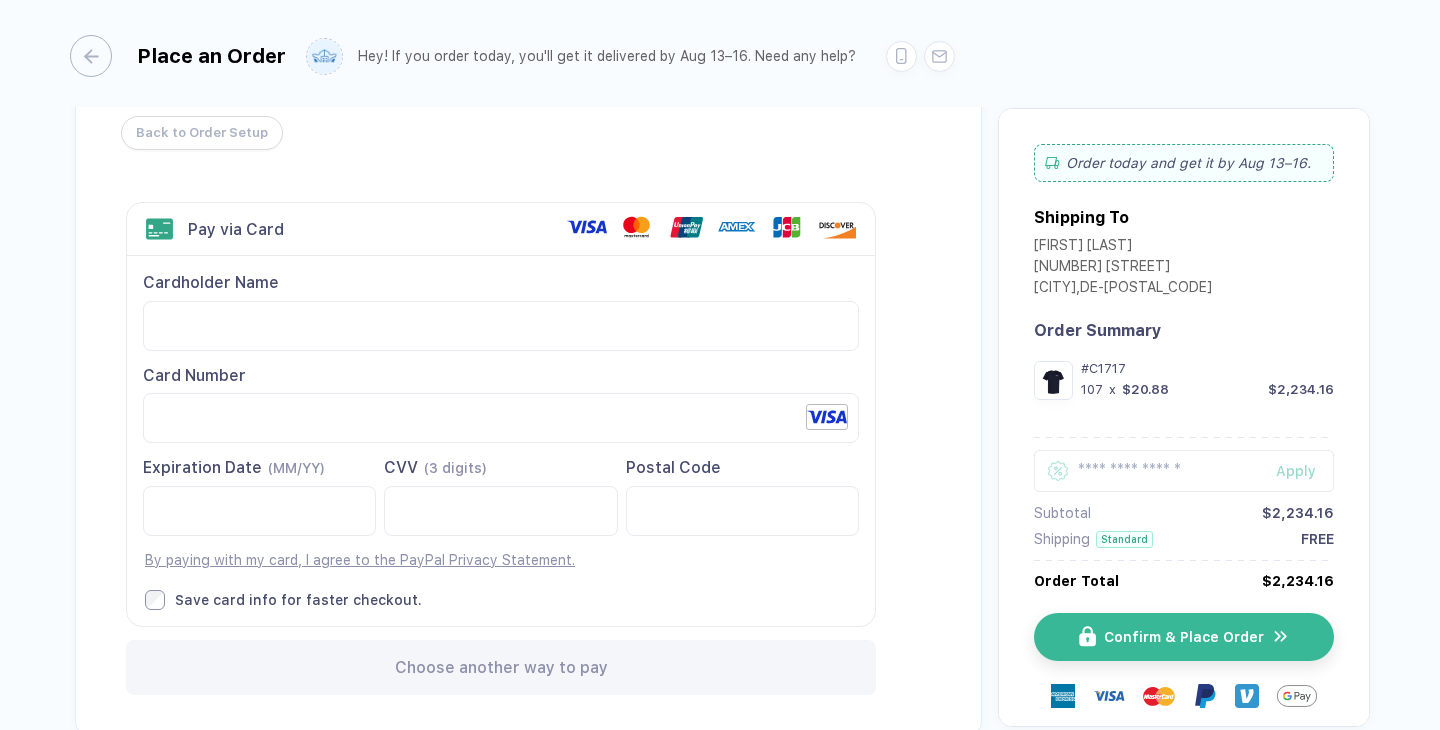 click on "Expiration Date
(MM/YY)
CVV
(3 digits)
Postal Code" at bounding box center [501, 513] 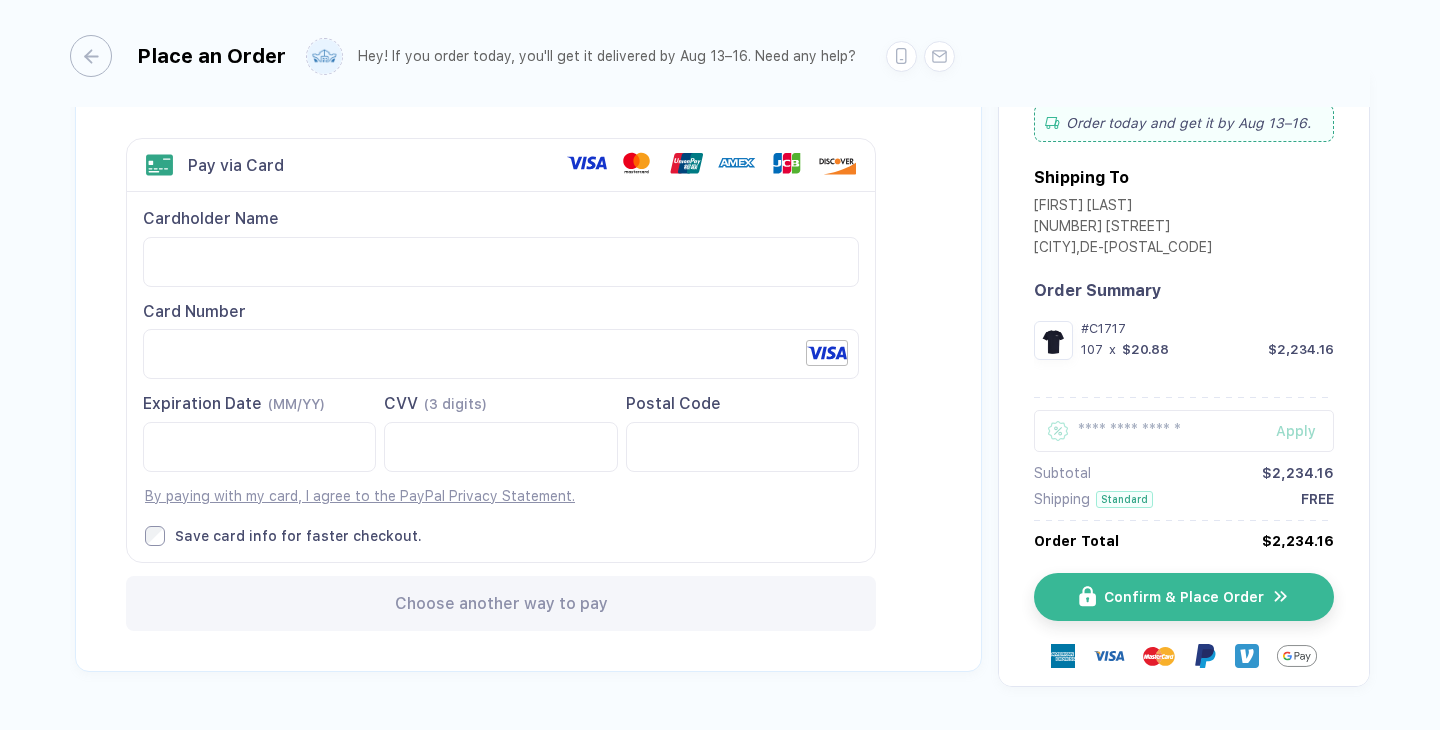 scroll, scrollTop: 105, scrollLeft: 0, axis: vertical 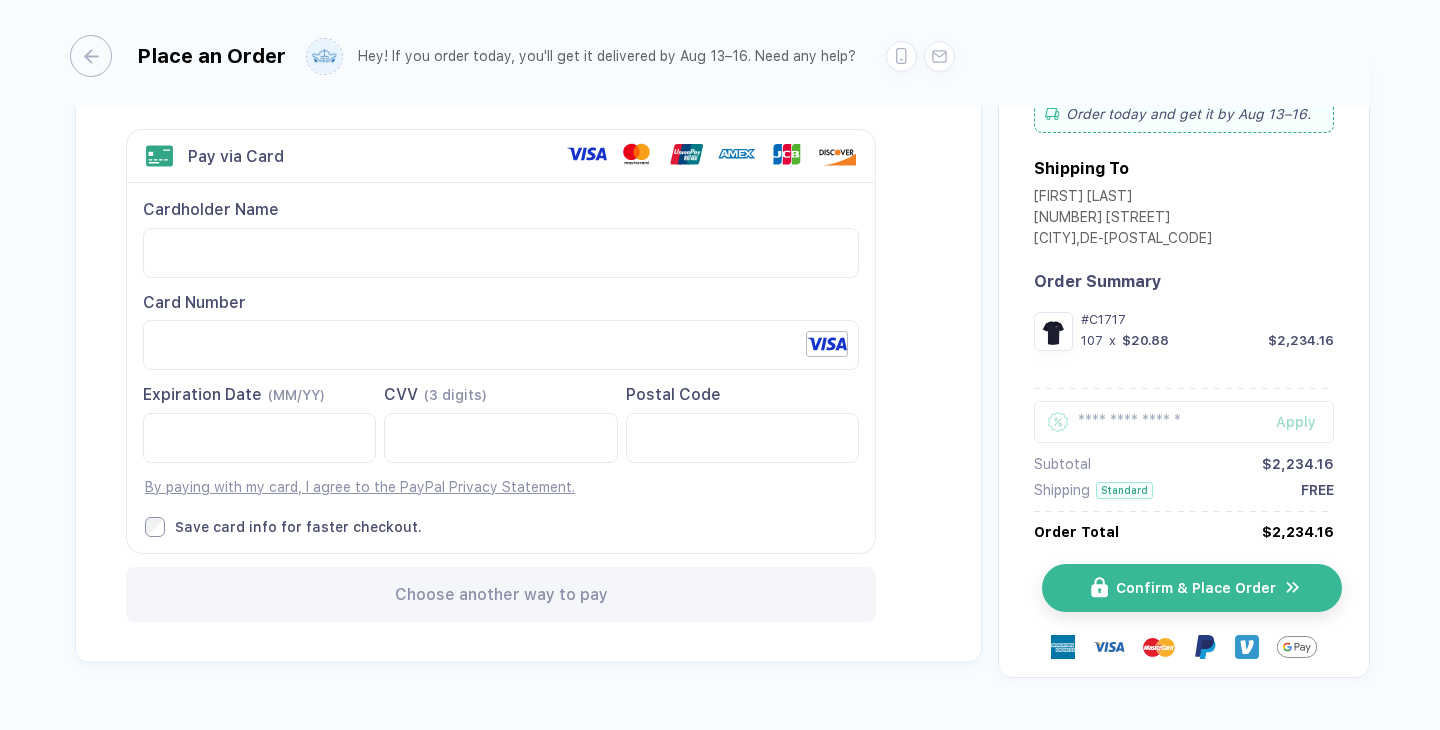 click on "Confirm & Place Order" at bounding box center (1196, 588) 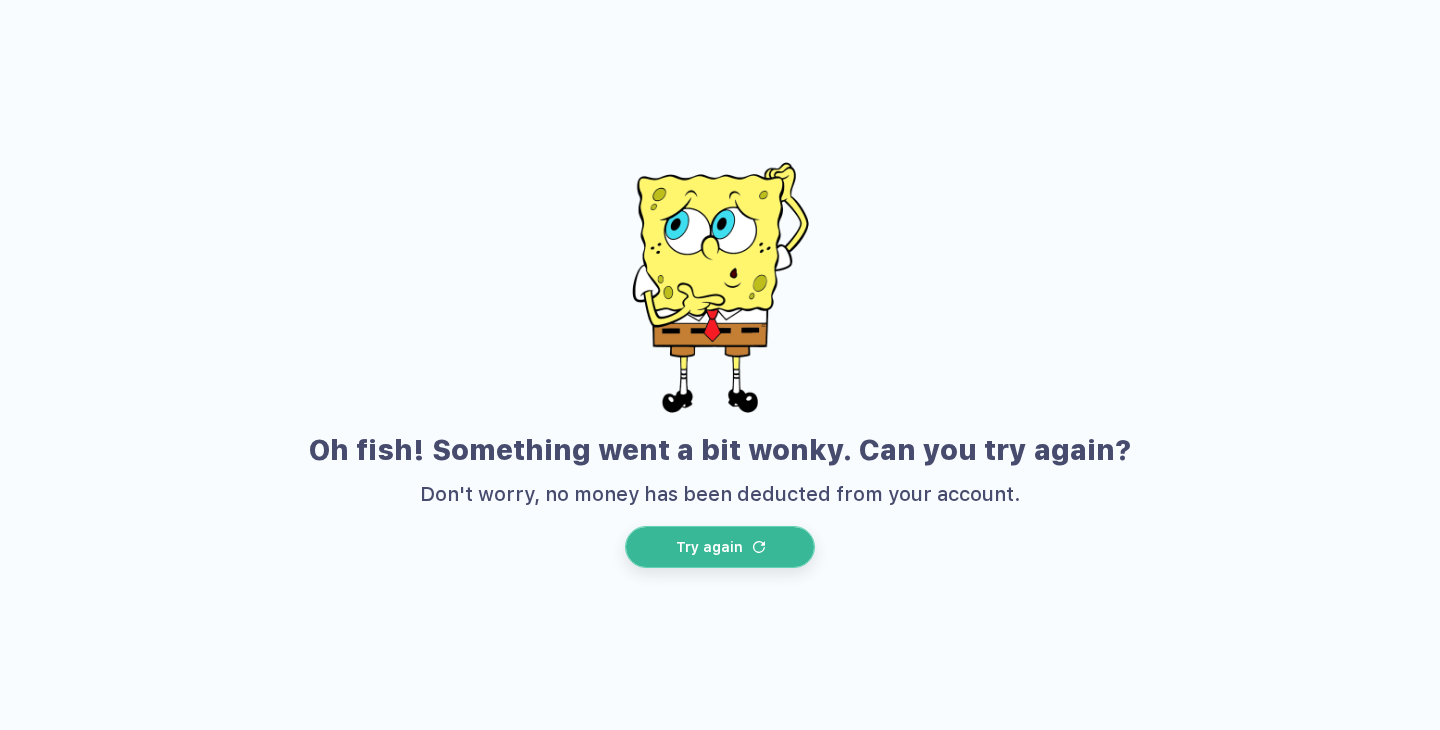click on "Try again" at bounding box center [720, 547] 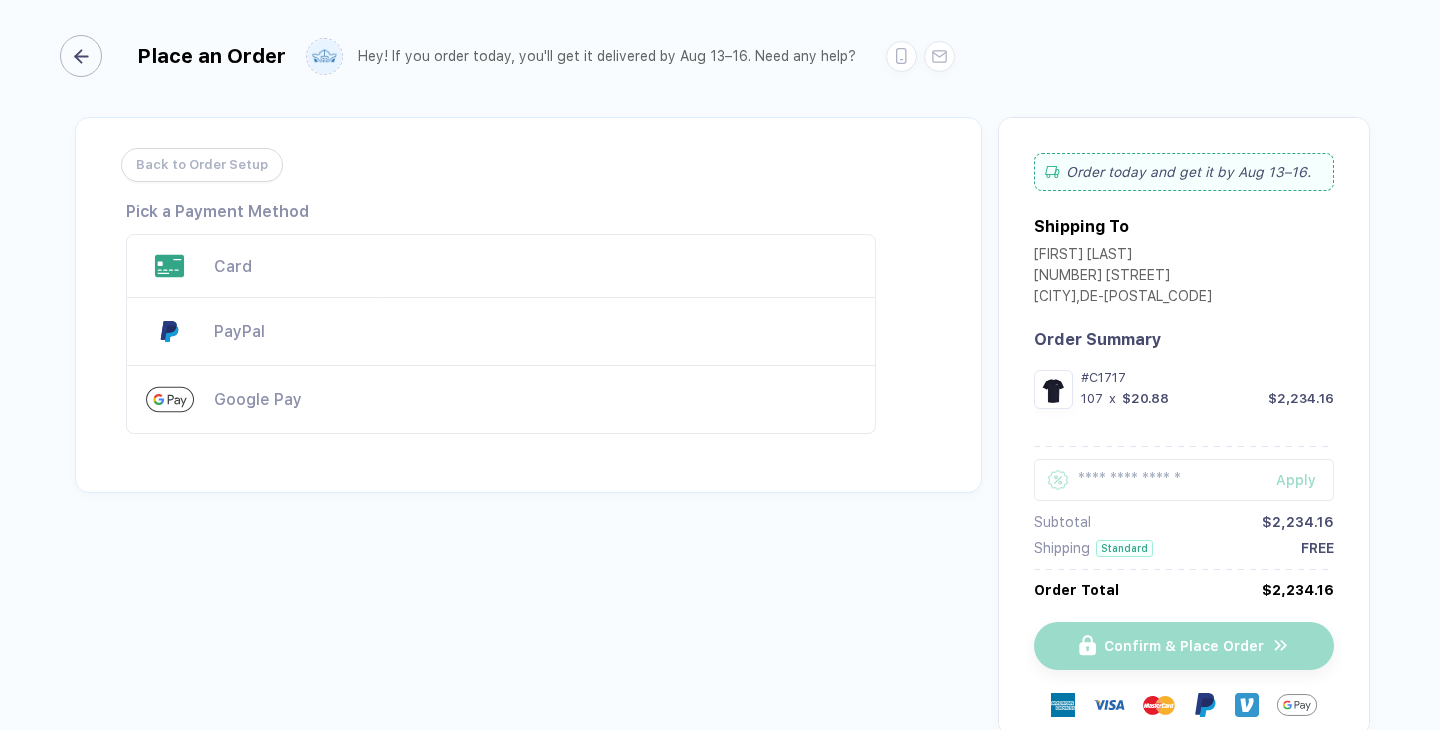 click at bounding box center [81, 56] 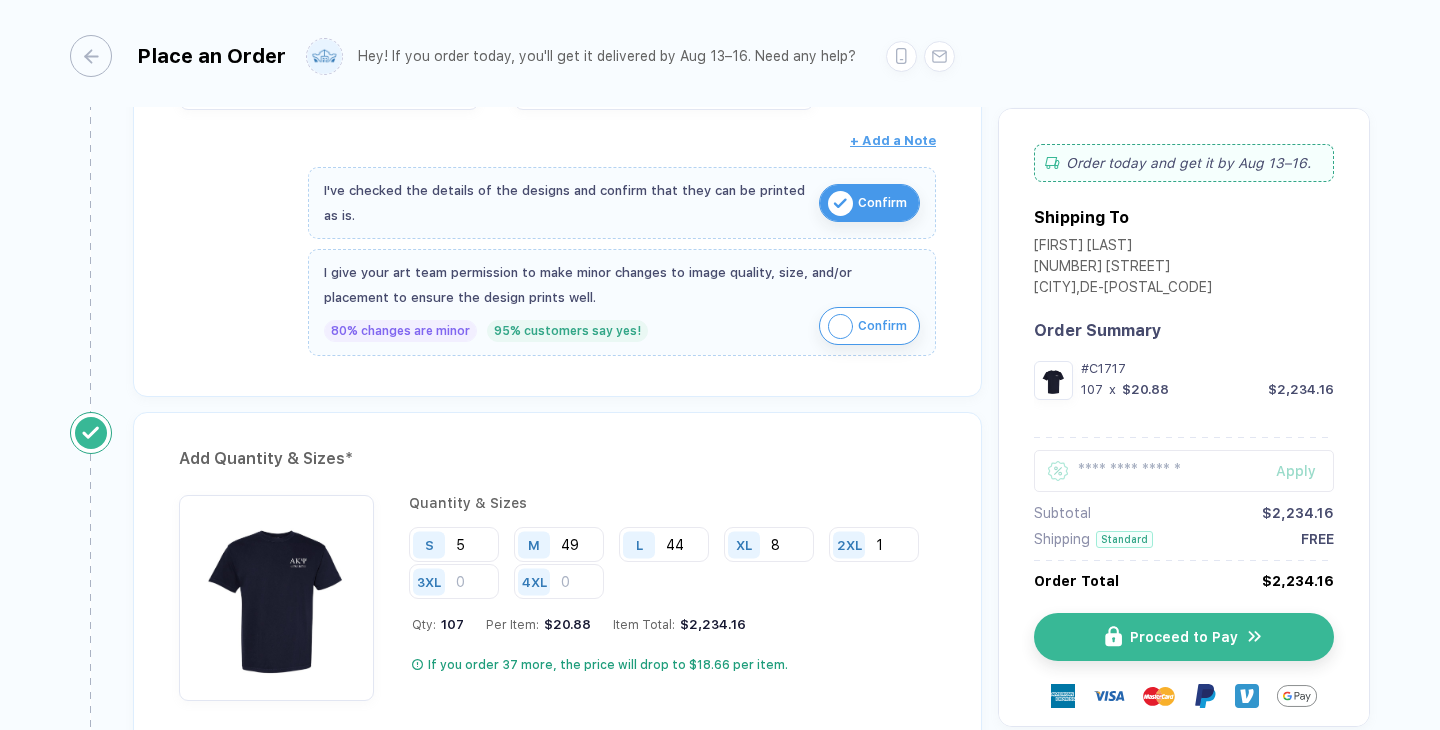 scroll, scrollTop: 111, scrollLeft: 0, axis: vertical 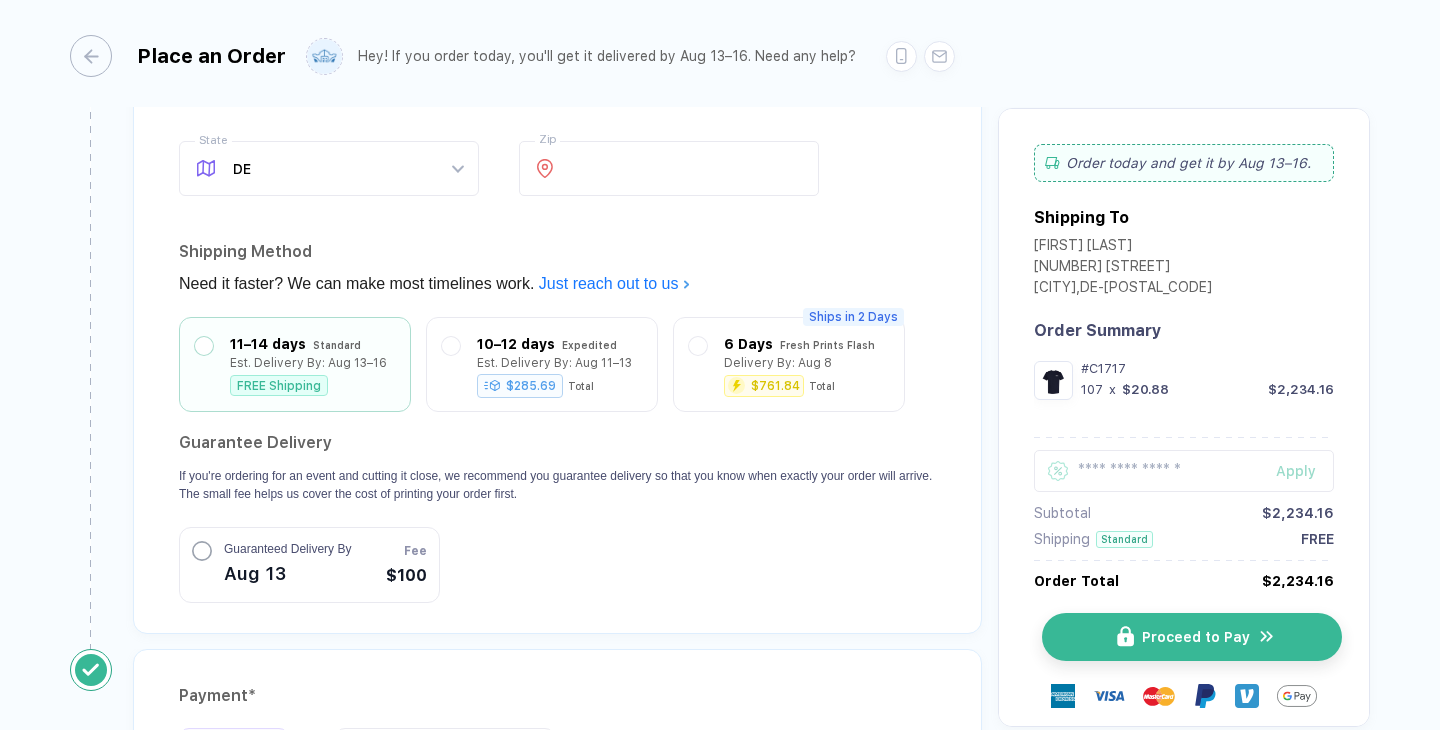 click on "Proceed to Pay" at bounding box center (1196, 637) 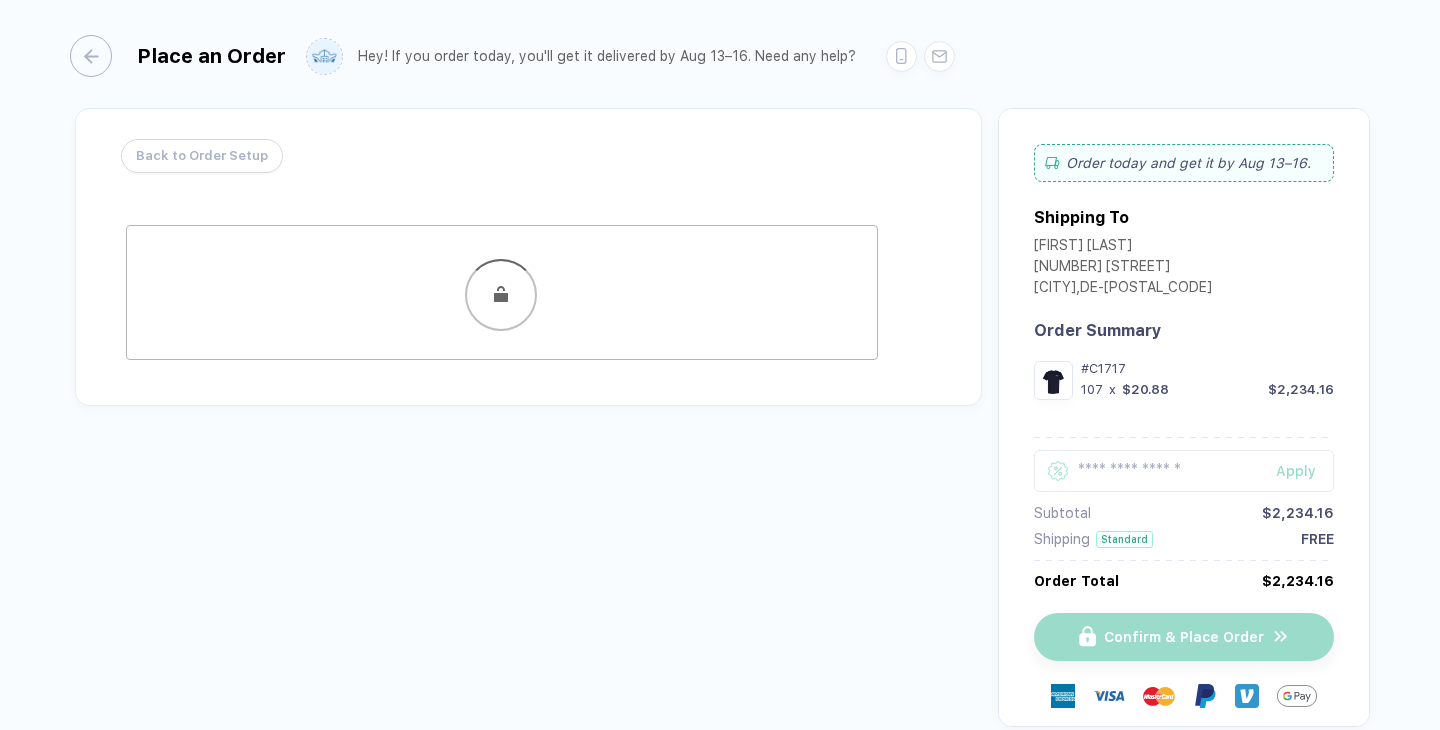 scroll, scrollTop: 0, scrollLeft: 0, axis: both 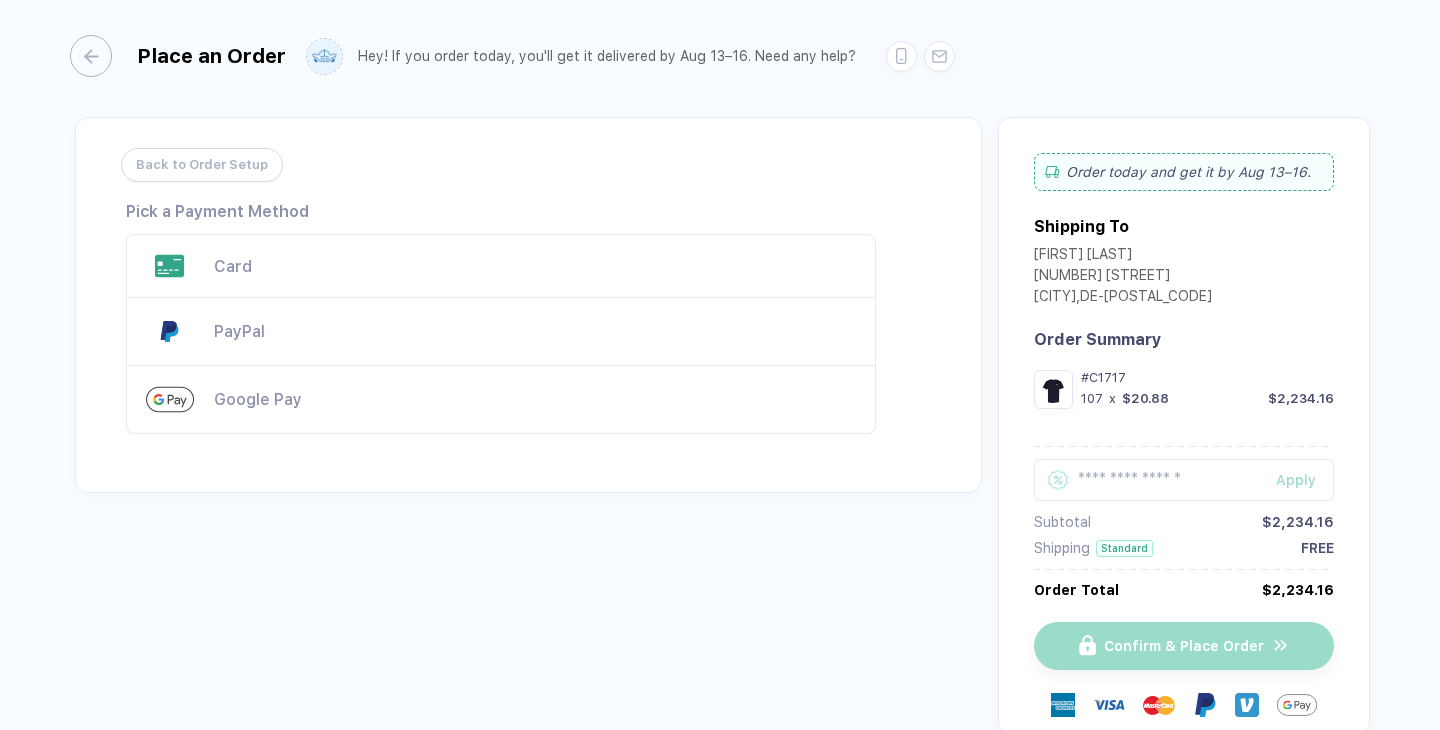click on "Card" at bounding box center (501, 266) 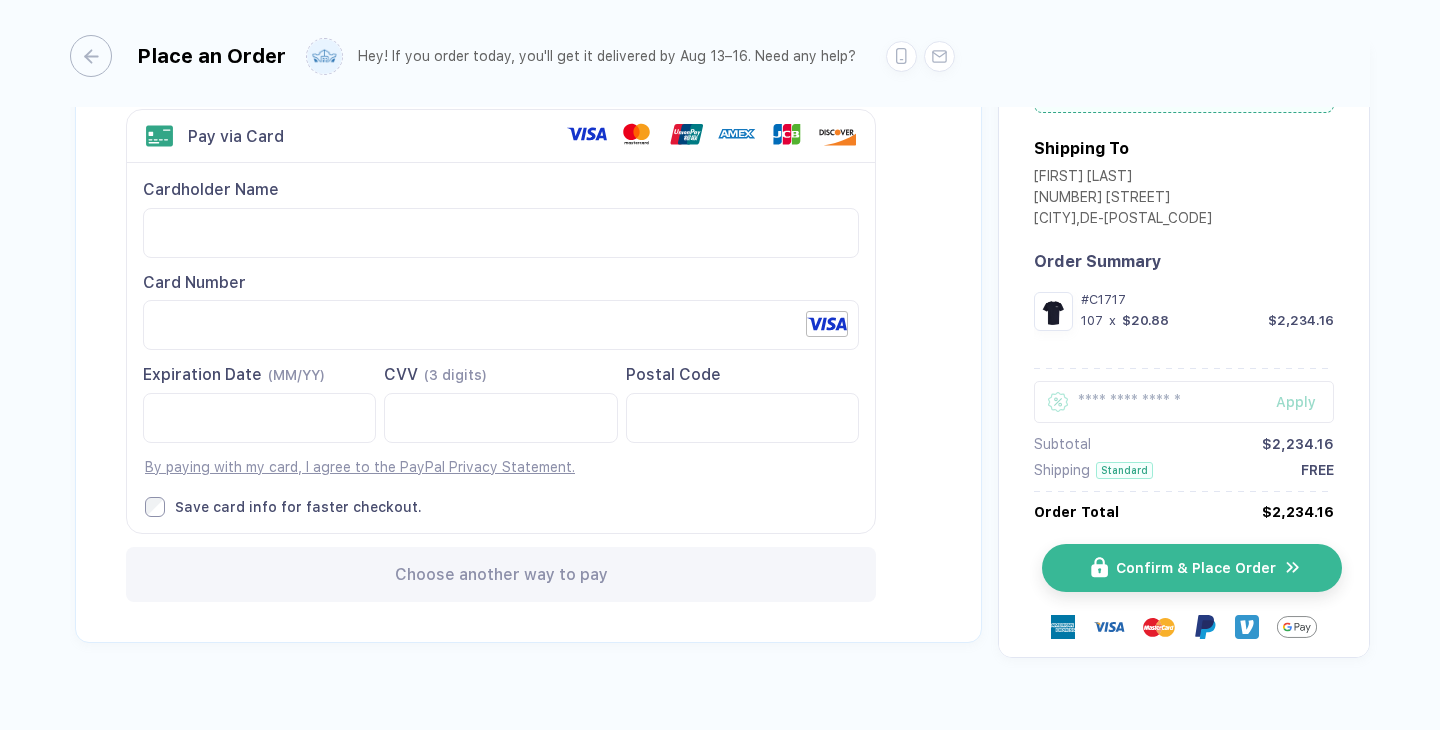 click on "Confirm & Place Order" at bounding box center (1192, 568) 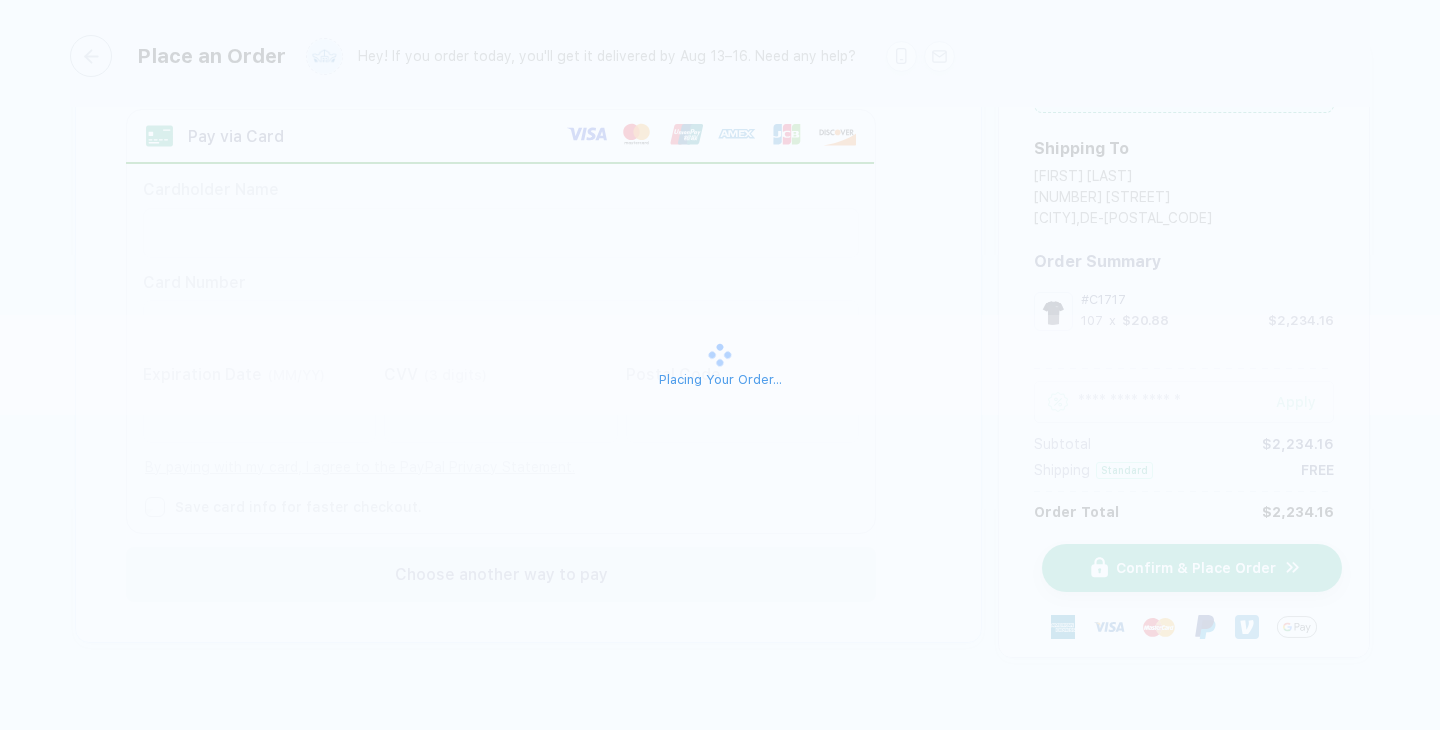 scroll, scrollTop: 112, scrollLeft: 0, axis: vertical 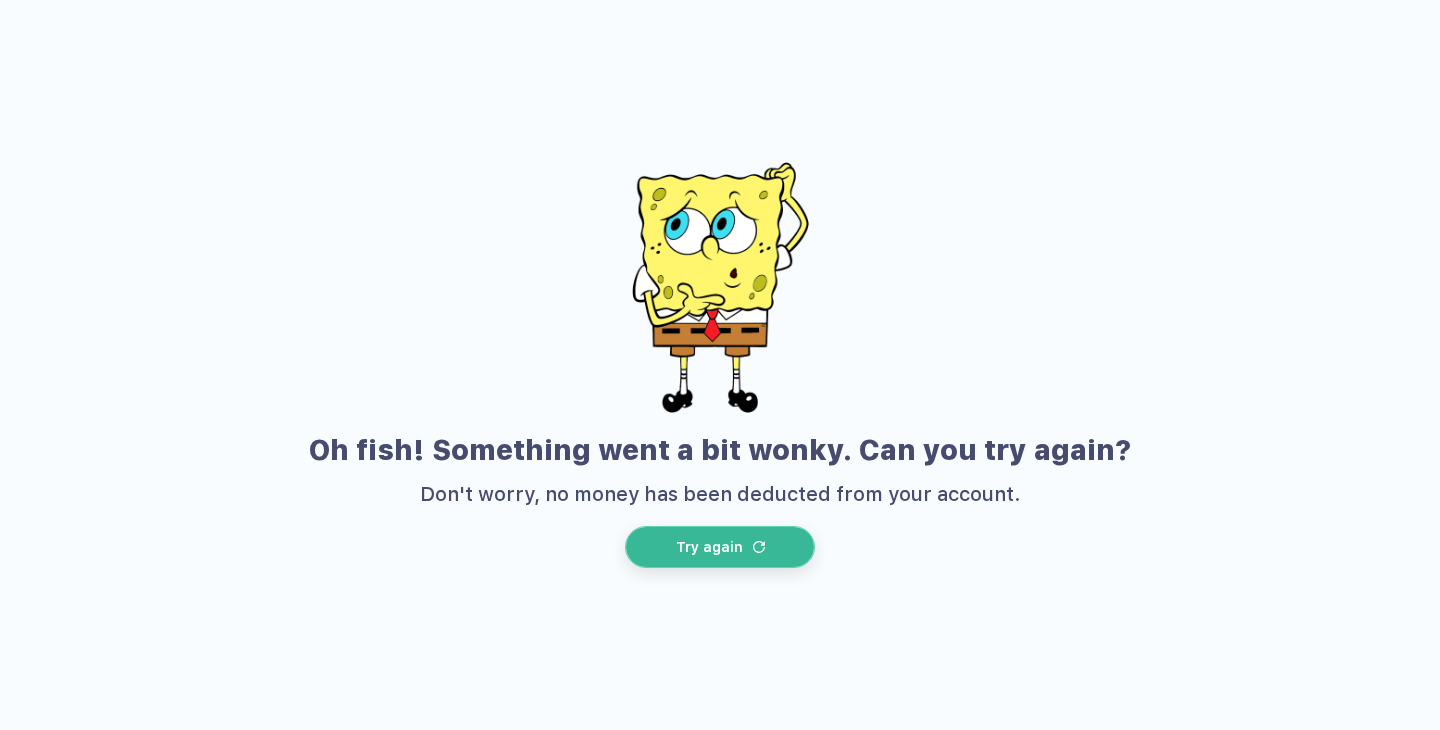 click on "Try again" at bounding box center (720, 547) 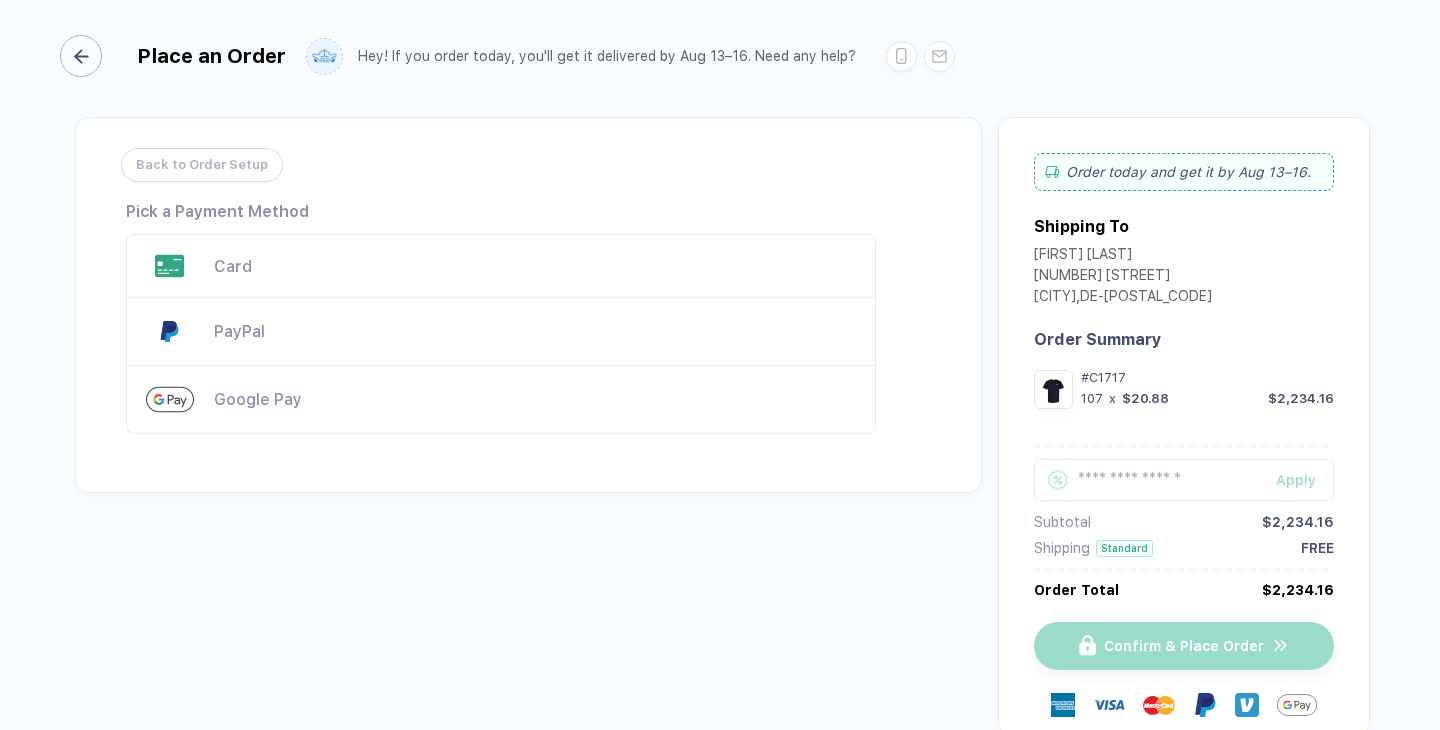 click at bounding box center [81, 56] 